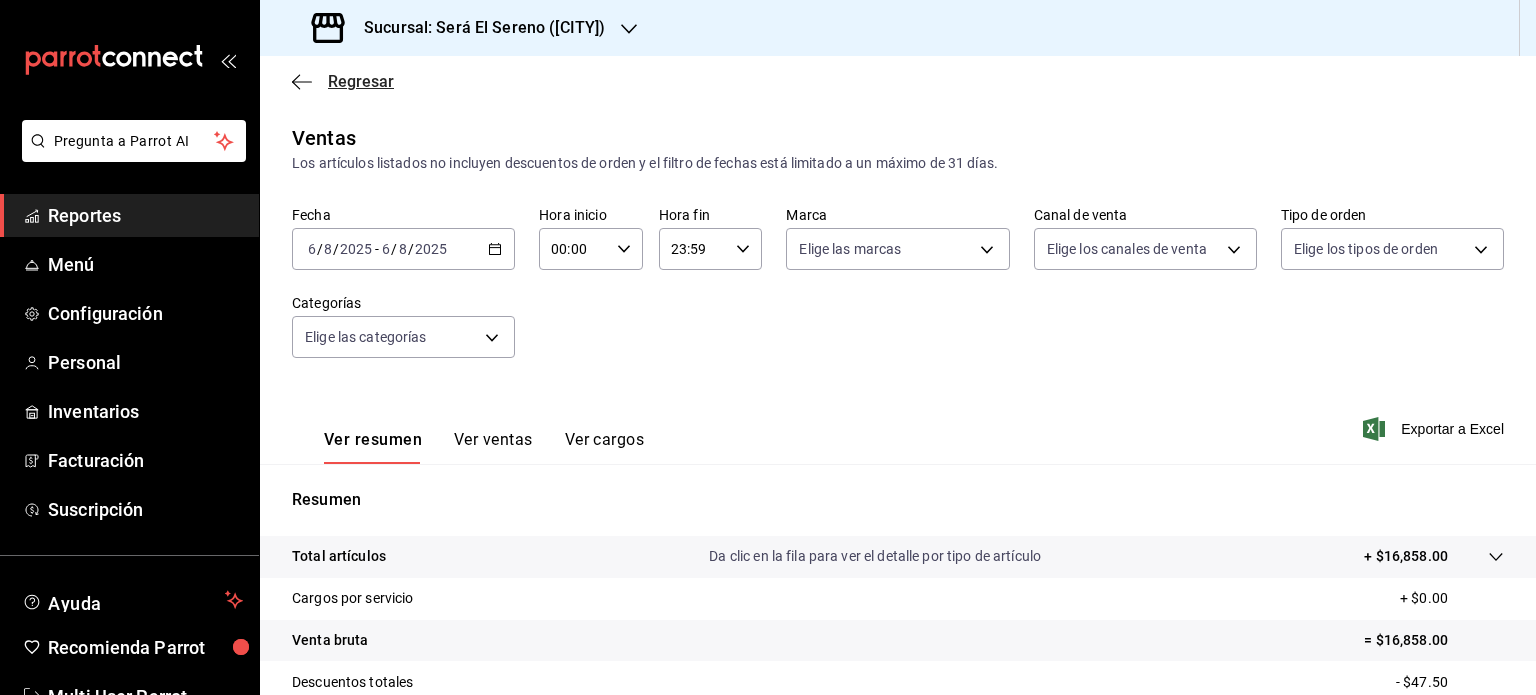 scroll, scrollTop: 0, scrollLeft: 0, axis: both 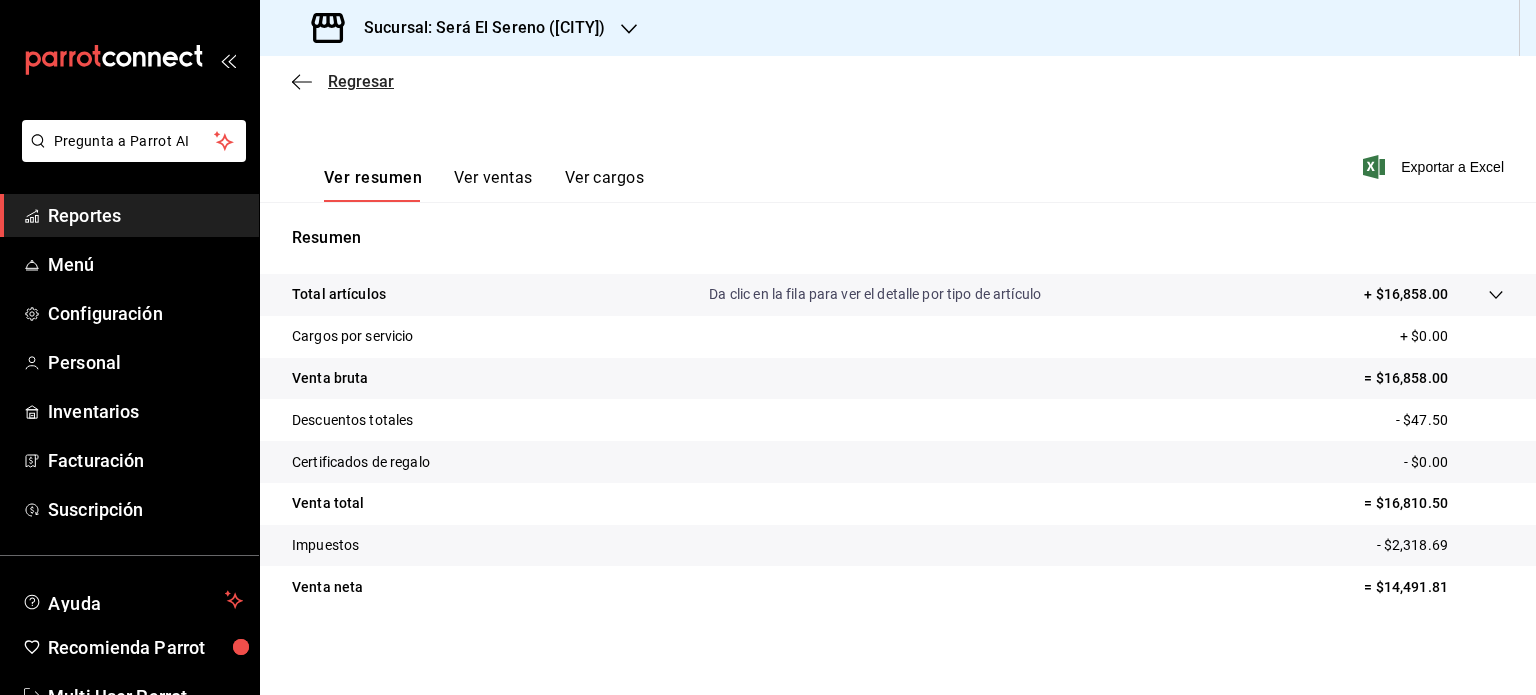 click on "Regresar" at bounding box center (361, 81) 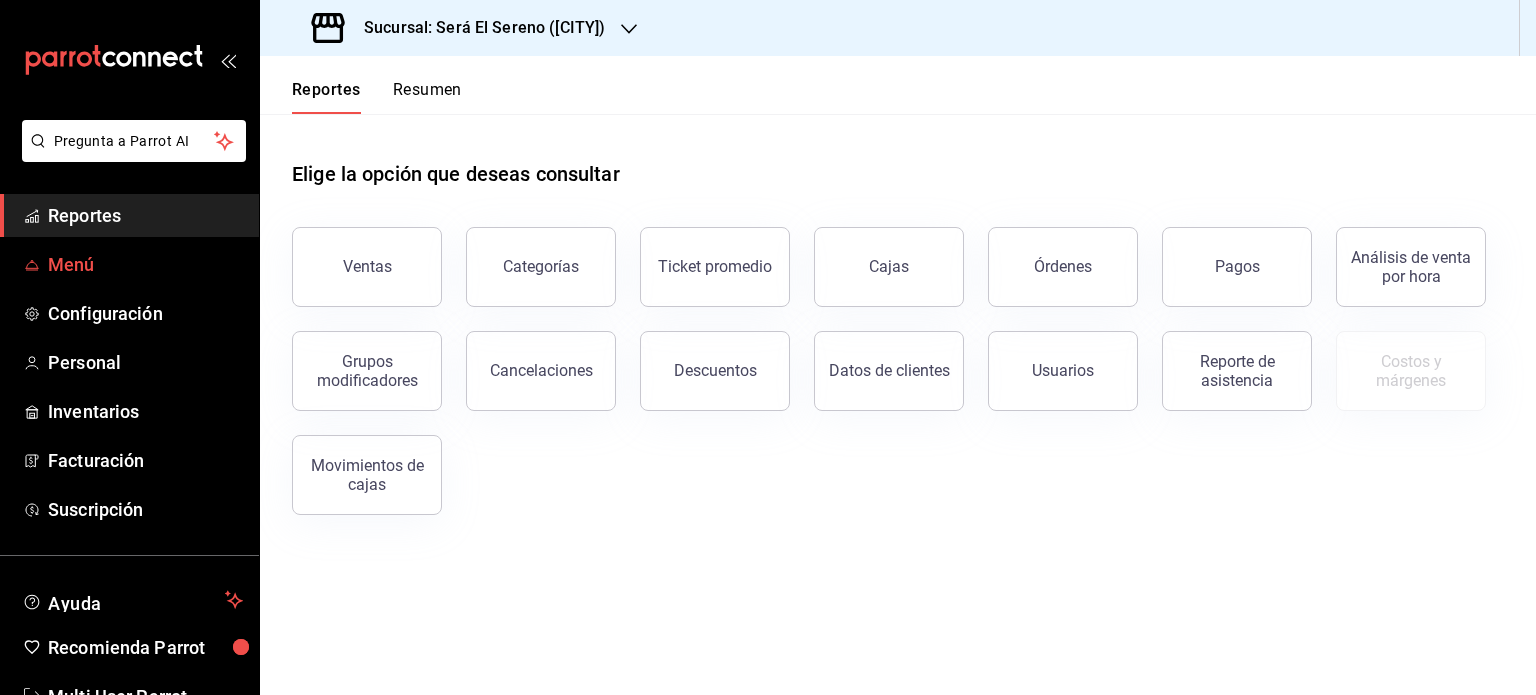 click on "Menú" at bounding box center (145, 264) 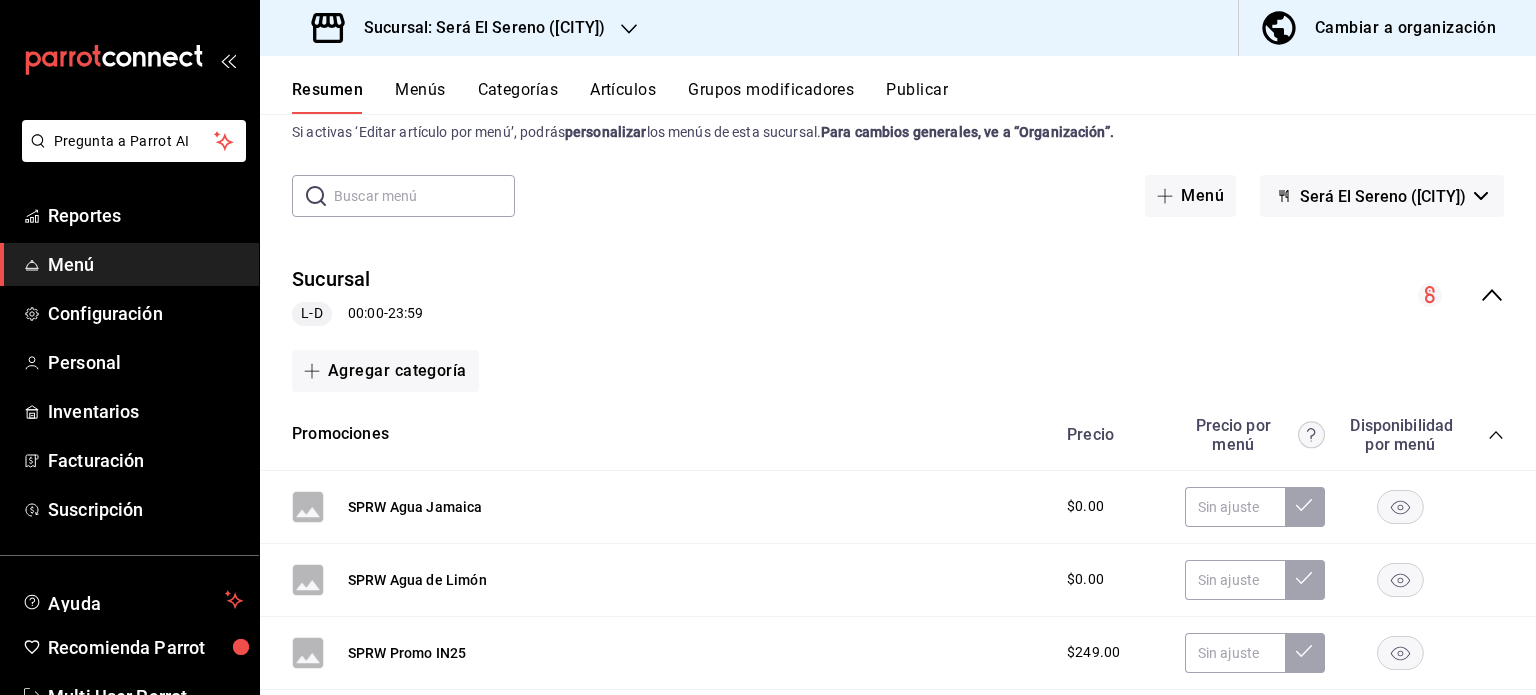 scroll, scrollTop: 52, scrollLeft: 0, axis: vertical 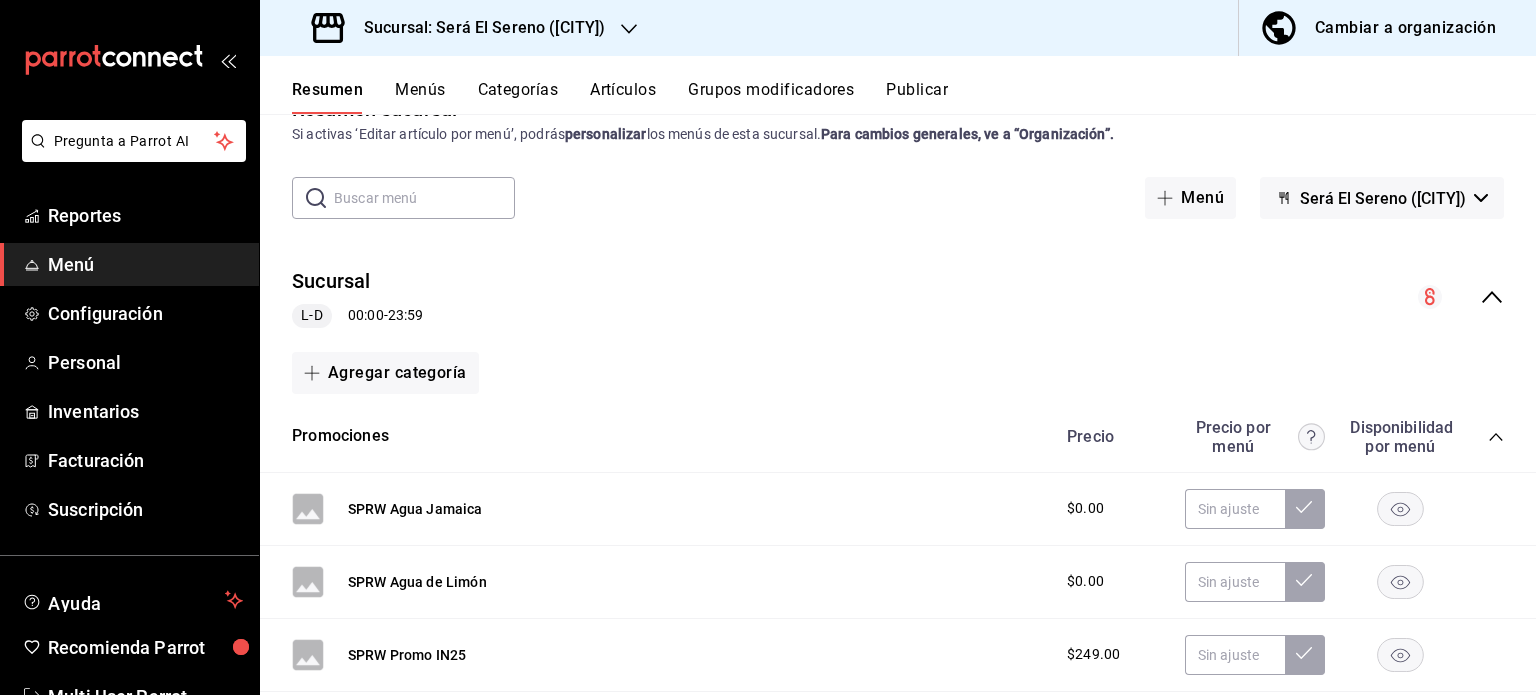 click on "Categorías" at bounding box center (518, 97) 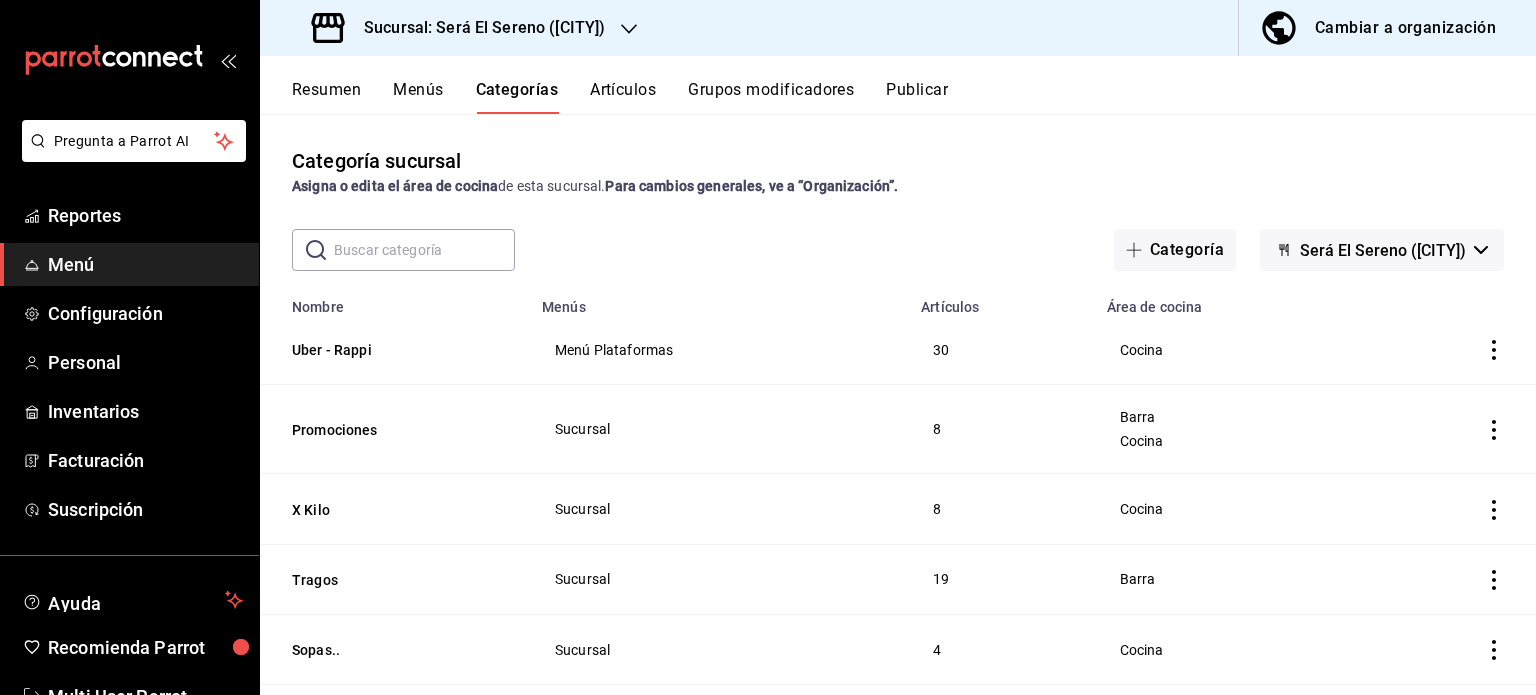 click on "Artículos" at bounding box center (623, 97) 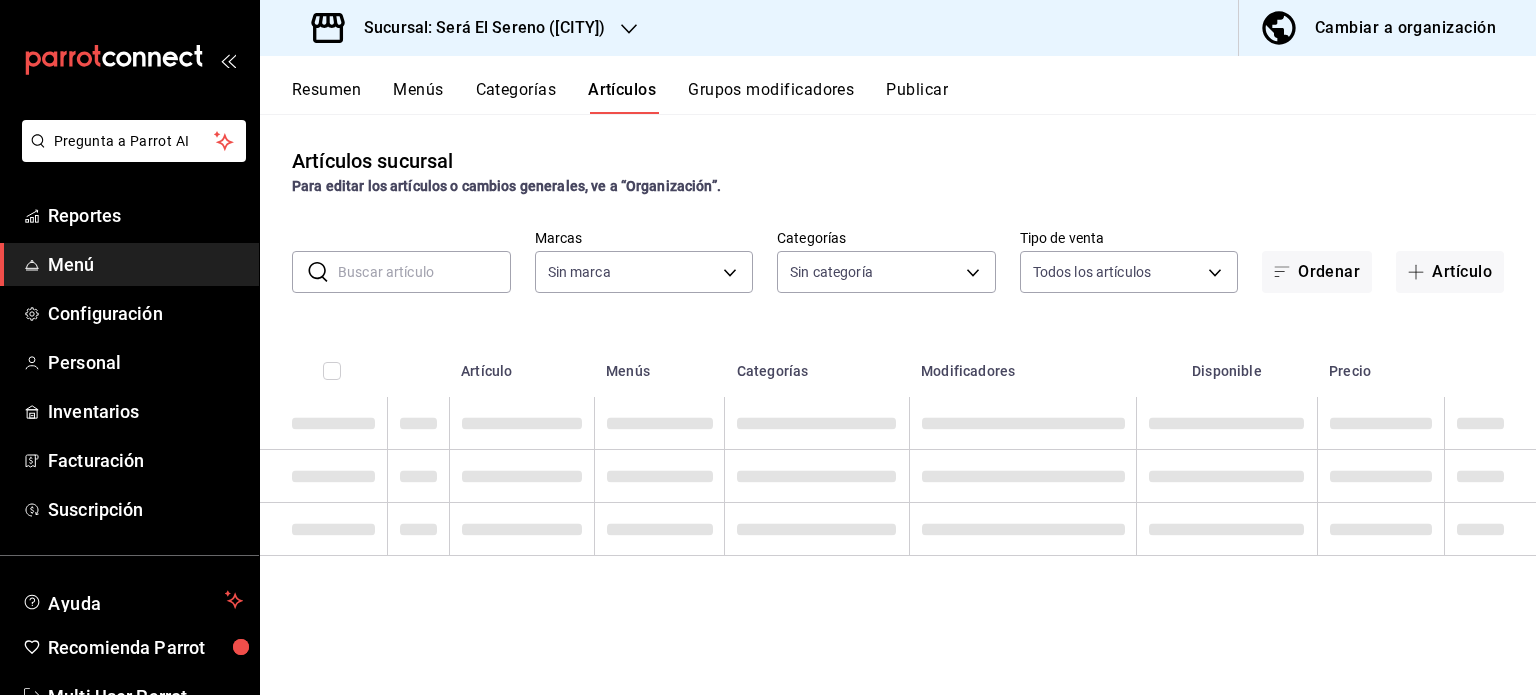 type on "[UUID]" 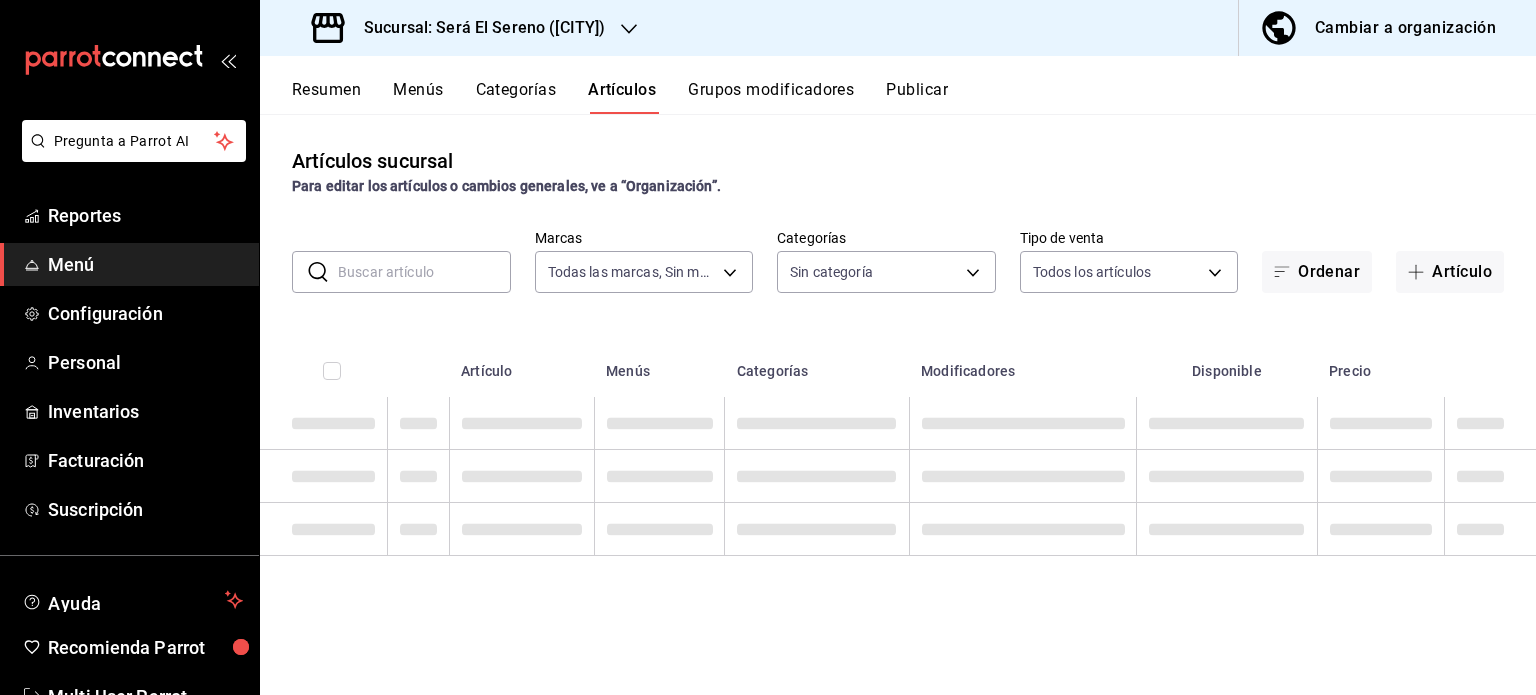 type on "[UUID],[UUID],[UUID],[UUID],[UUID],[UUID],[UUID],[UUID],[UUID],[UUID],[UUID],[UUID],[UUID],[UUID],[UUID],[UUID]" 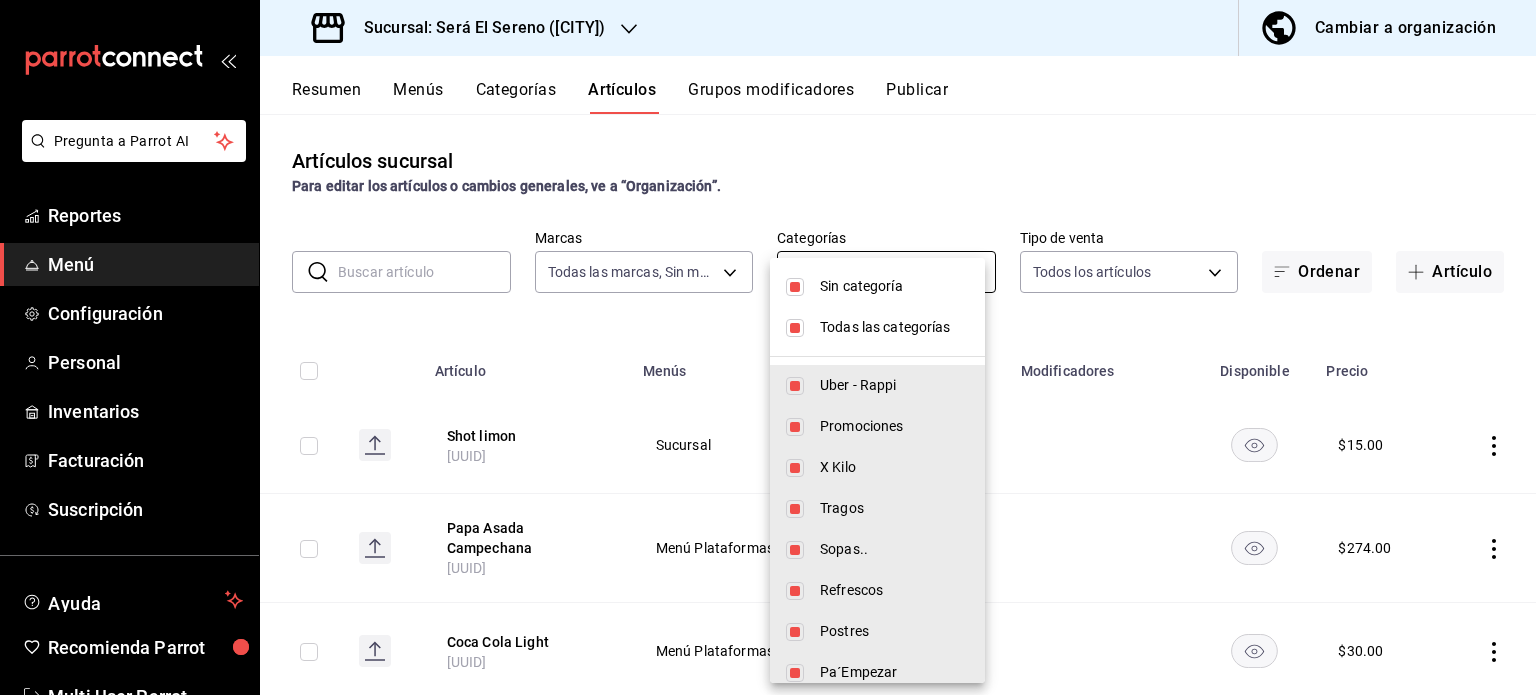 click on "Pregunta a Parrot AI Reportes   Menú   Configuración   Personal   Inventarios   Facturación   Suscripción   Ayuda Recomienda Parrot   Multi User Parrot   Sugerir nueva función   Sucursal: Será El Sereno ([CITY]) Cambiar a organización Resumen Menús Categorías Artículos Grupos modificadores Publicar Artículos sucursal Para editar los artículos o cambios generales, ve a “Organización”. ​ ​ Marcas Todas las marcas, Sin marca [UUID] Categorías Todas las categorías, Sin categoría Tipo de venta Todos los artículos ALL Ordenar Artículo Artículo Menús Categorías Modificadores Disponible Precio Shot limon [UUID] Sucursal Tragos $ 15.00 Papa Asada Campechana [UUID] Menú Plataformas Uber - Rappi $ 274.00 Coca Cola Light [UUID] Menú Plataformas Uber - Rappi $ 30.00 Coca Cola Regular [UUID] Menú Plataformas Uber - Rappi $ 30.00 Medio Sopa Fideo [UUID] $ 0.00 Medio Frijoles Charros [UUID] $ 0.00 $ 0.00 $" at bounding box center (768, 347) 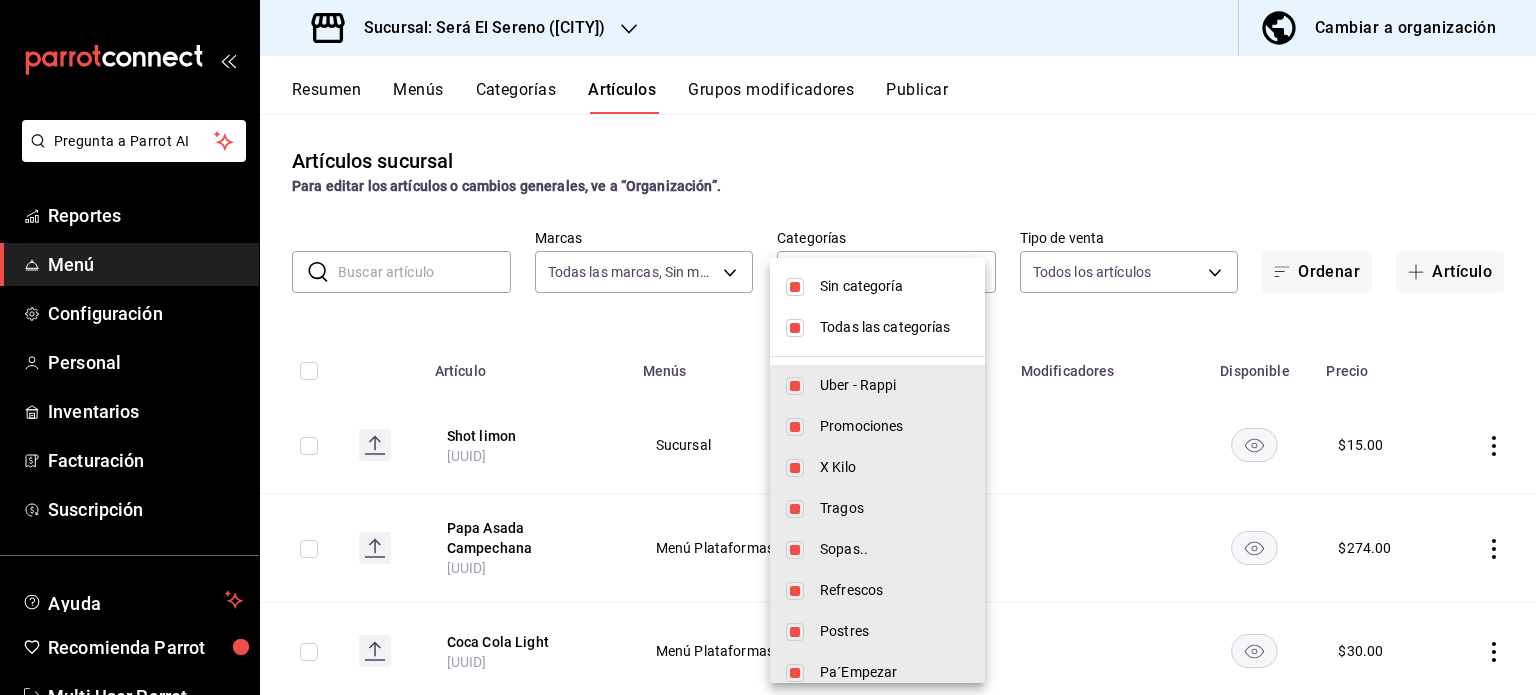 click on "Sin categoría" at bounding box center (877, 286) 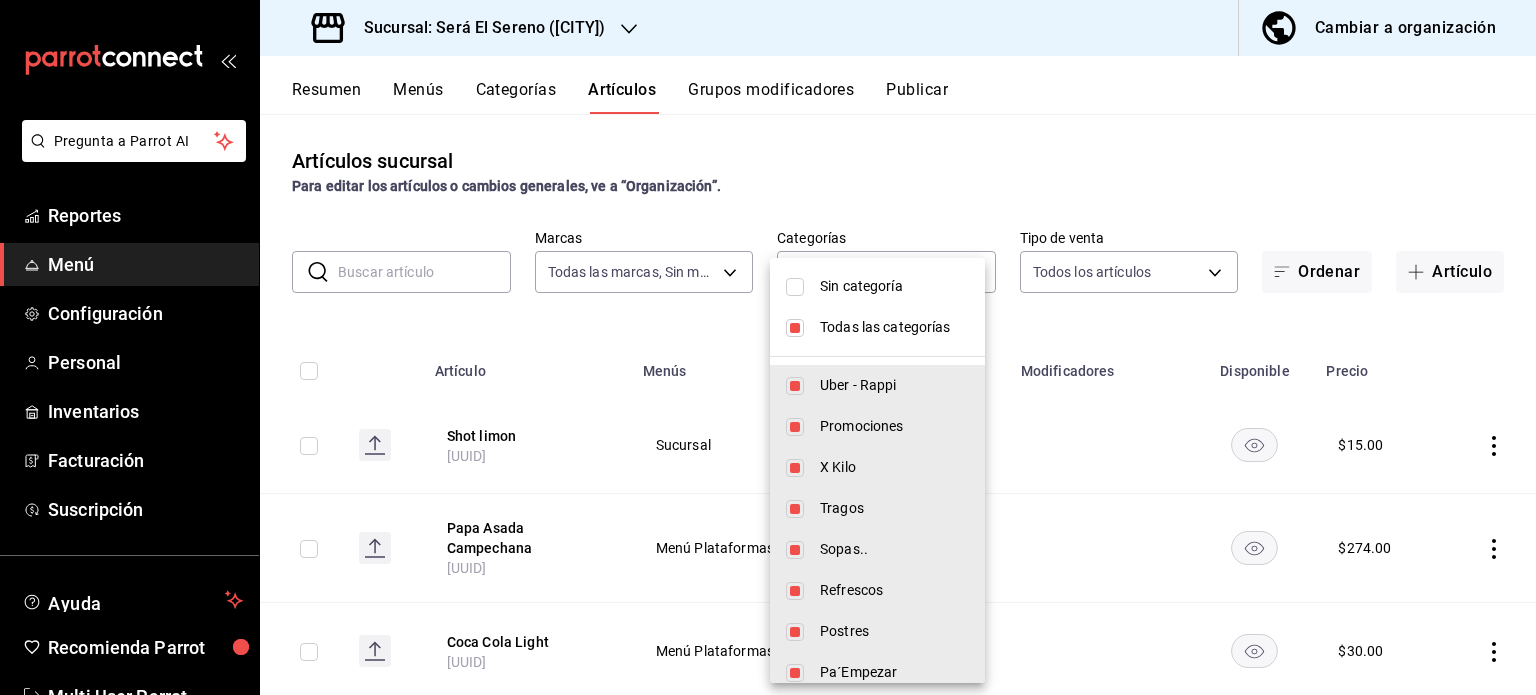 click at bounding box center [795, 328] 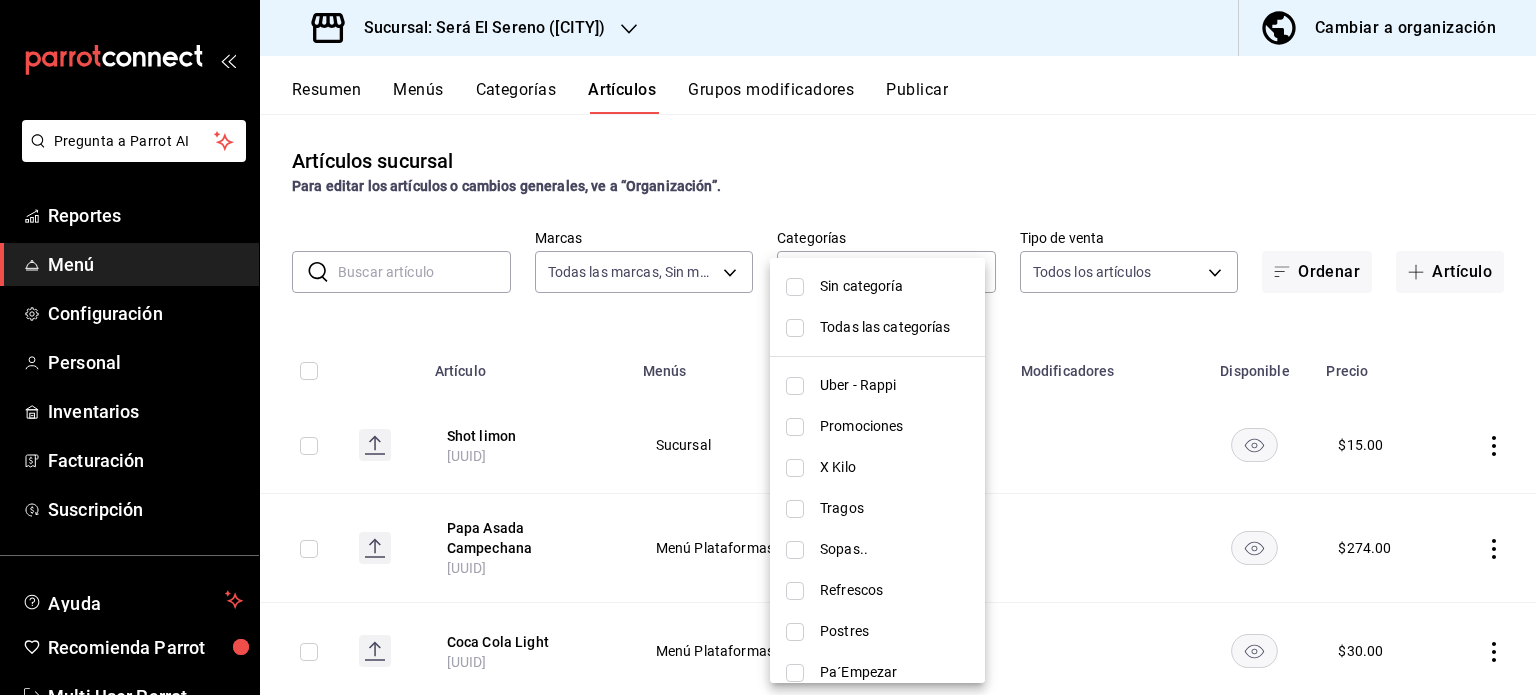 click at bounding box center [795, 427] 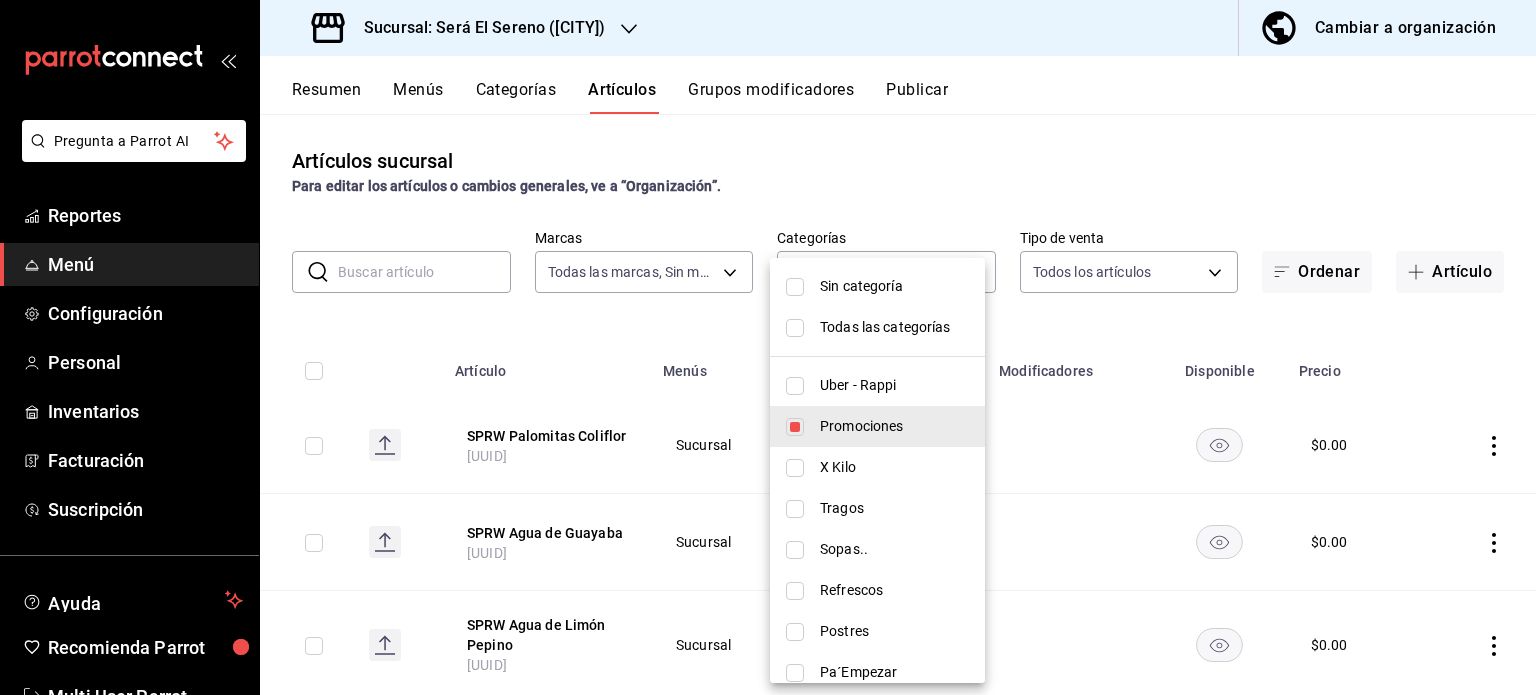 click at bounding box center (768, 347) 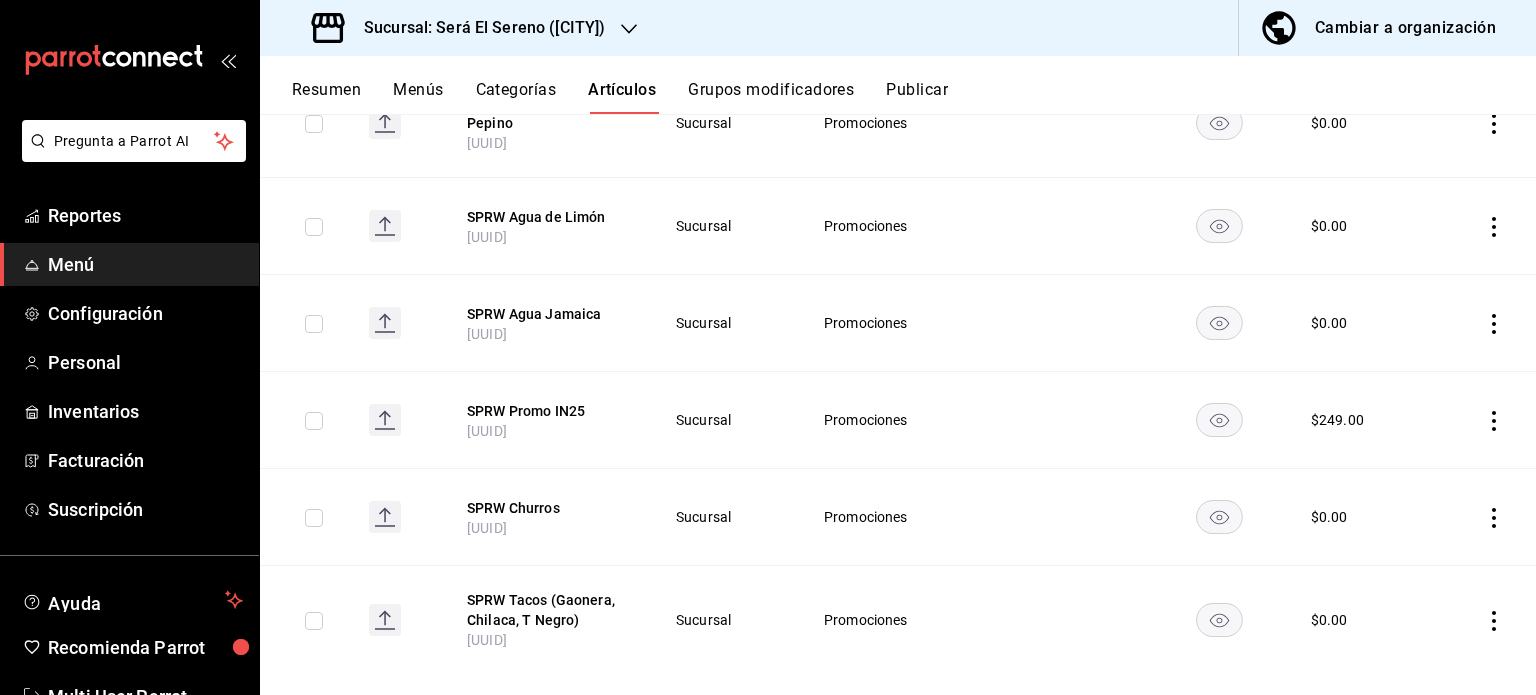 scroll, scrollTop: 524, scrollLeft: 0, axis: vertical 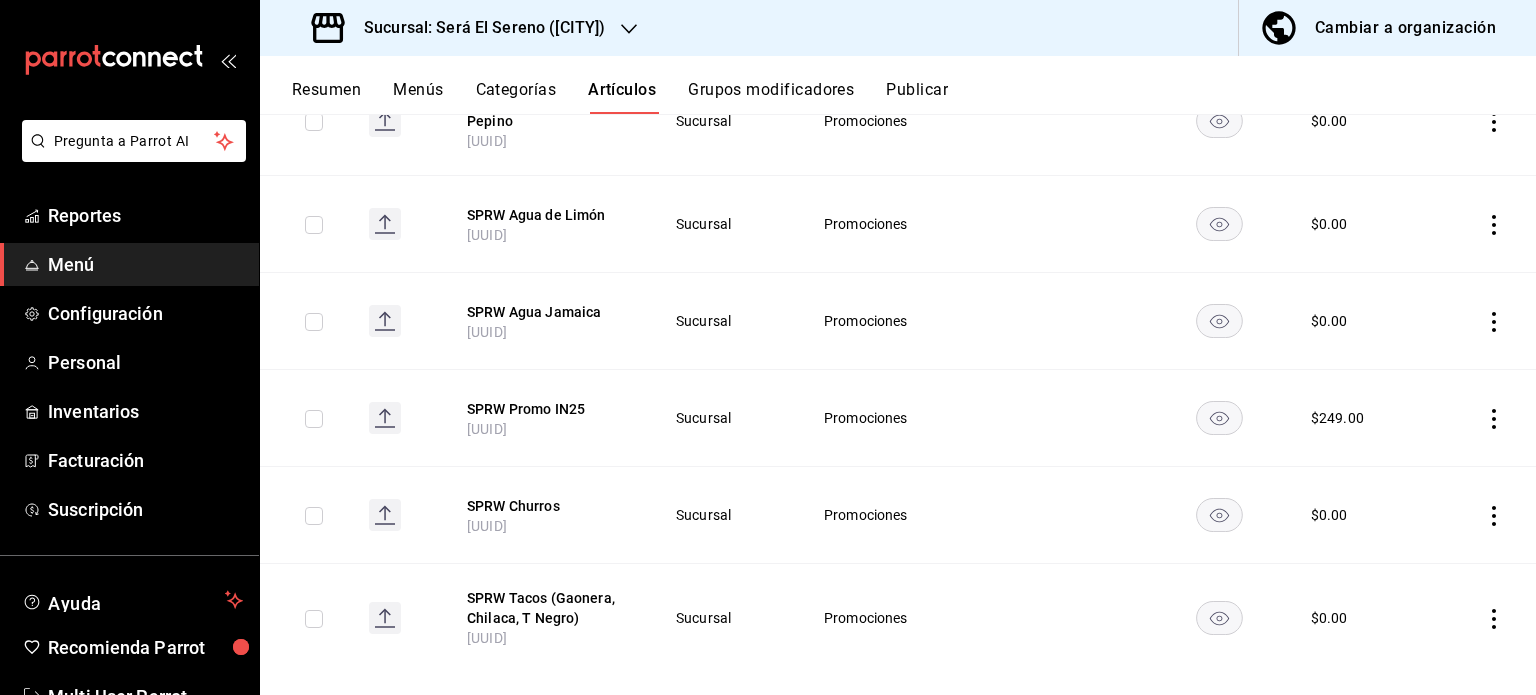 click 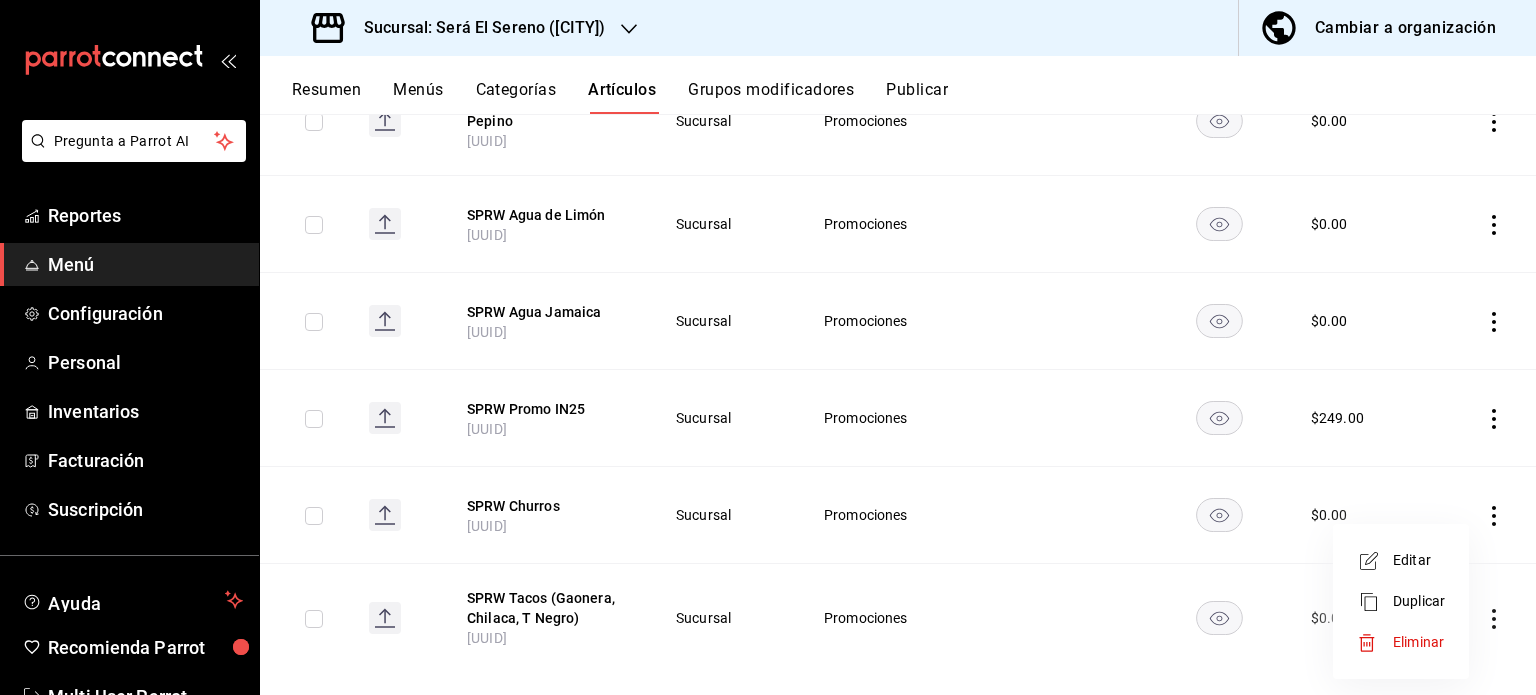click on "Editar" at bounding box center [1419, 560] 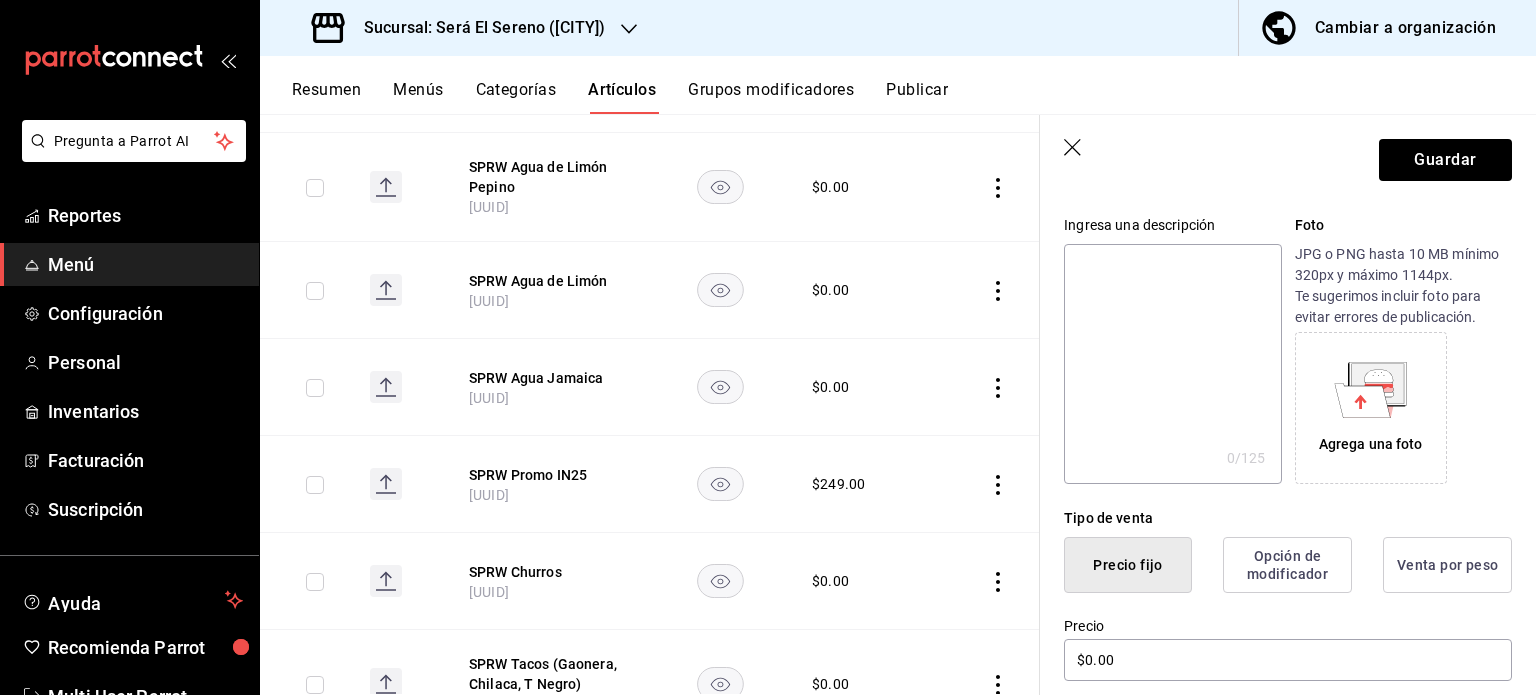scroll, scrollTop: 0, scrollLeft: 0, axis: both 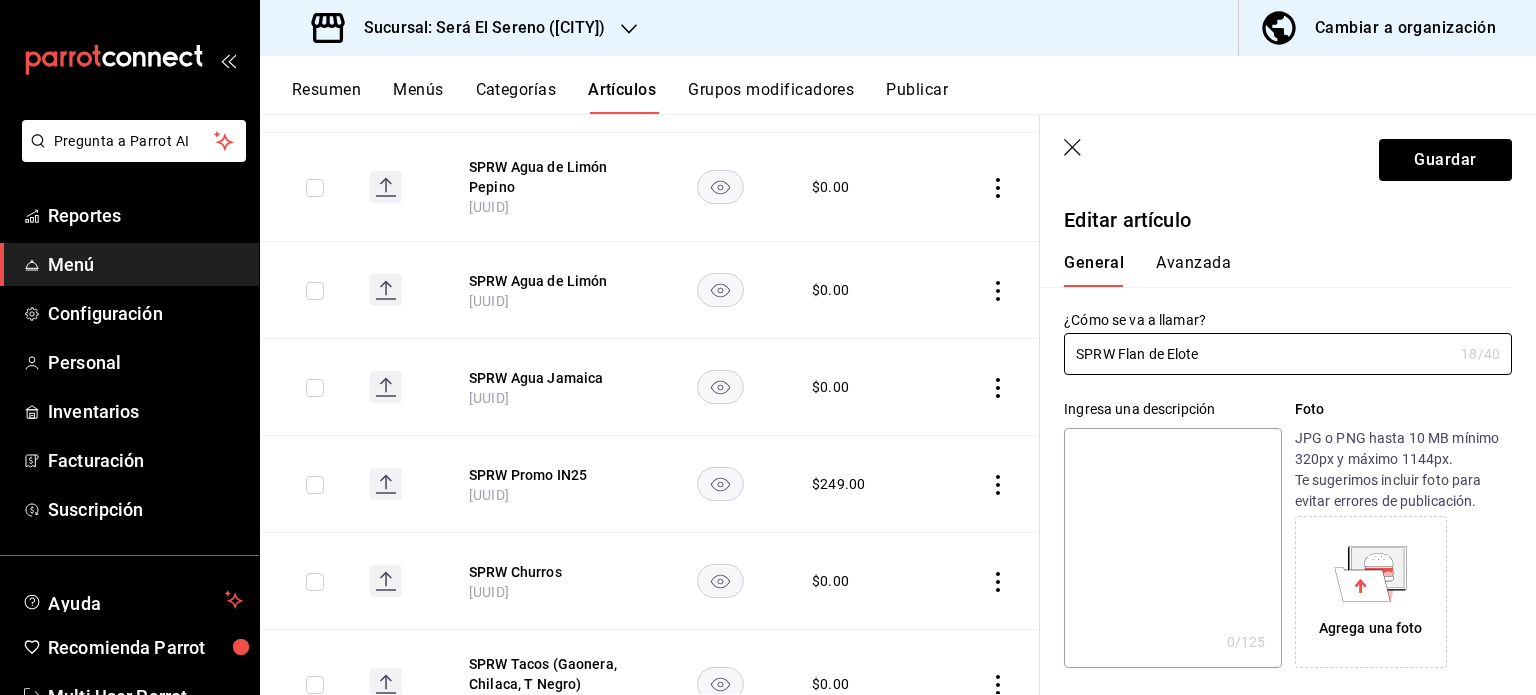 type on "SPRW Flan de Elote" 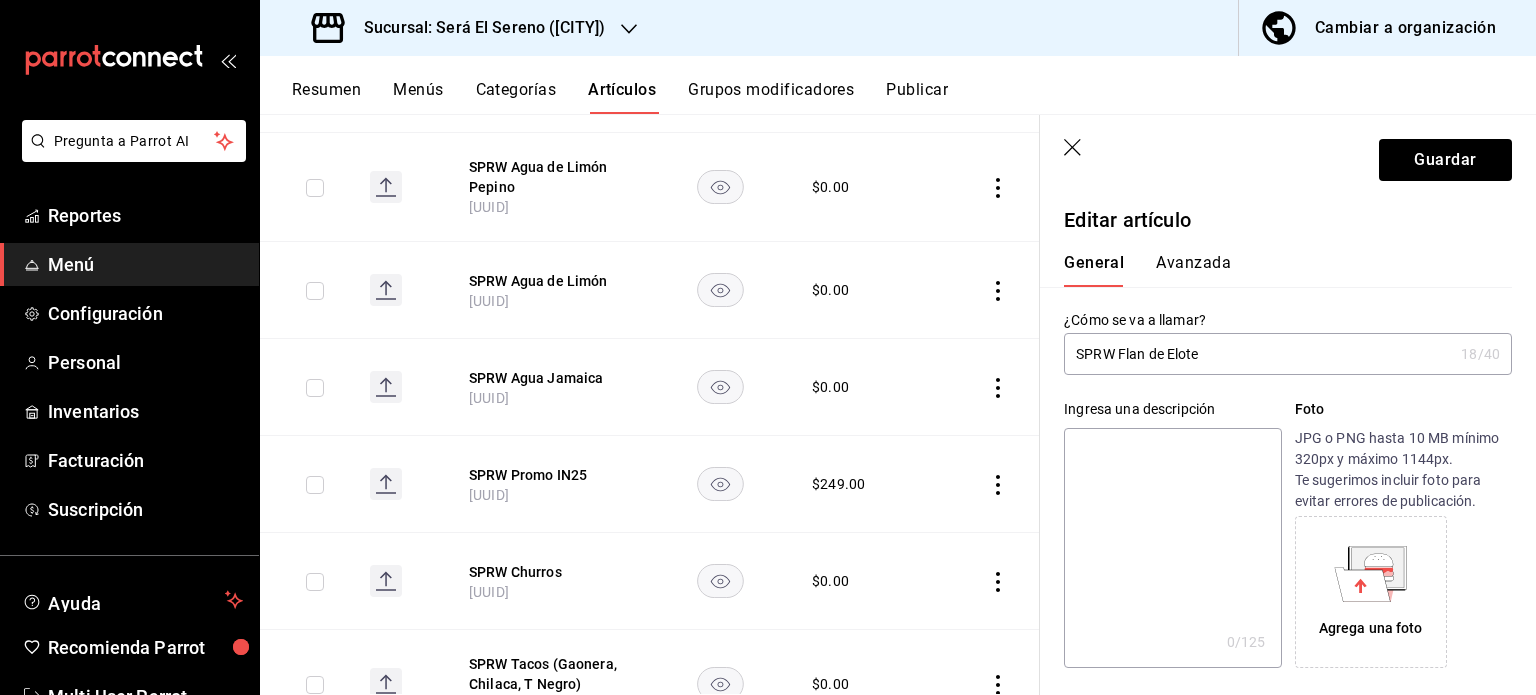 click on "Avanzada" at bounding box center [1193, 270] 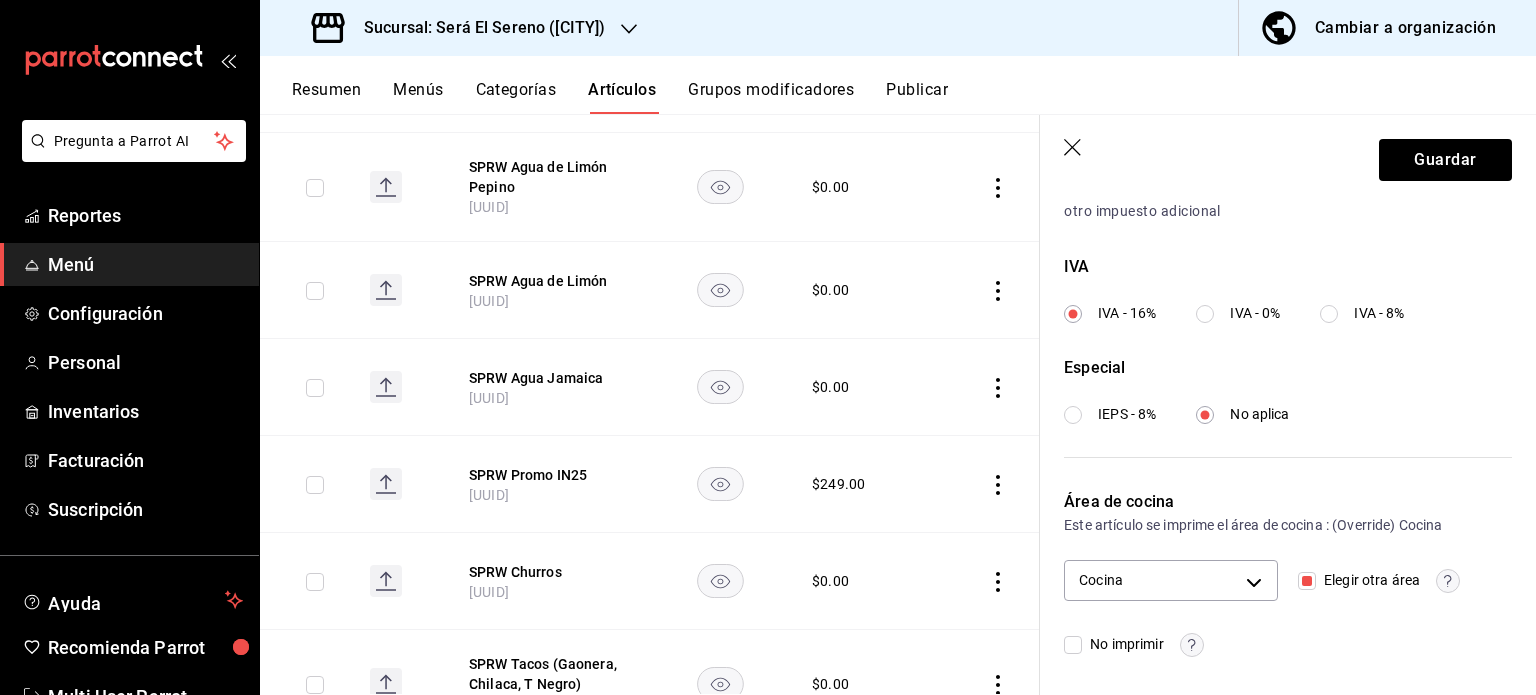 scroll, scrollTop: 716, scrollLeft: 0, axis: vertical 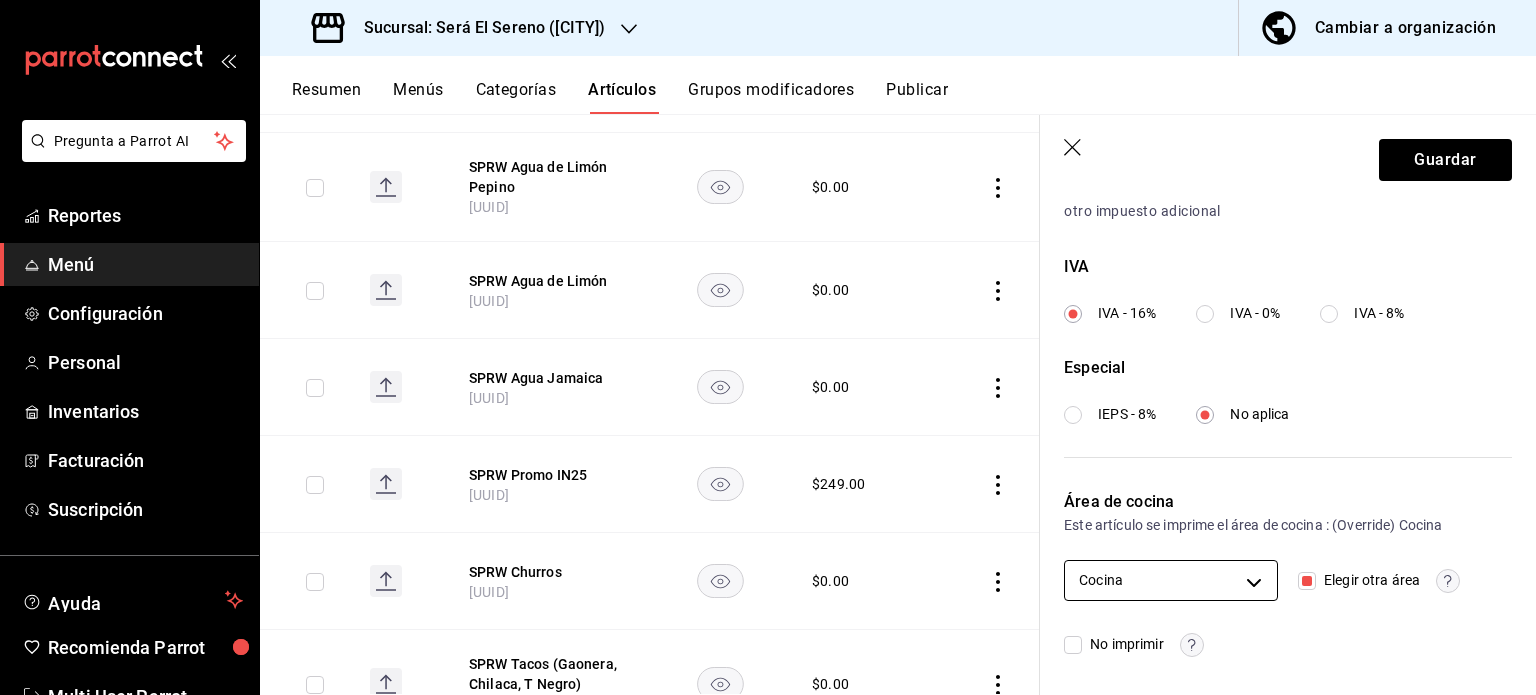 click on "Pregunta a Parrot AI Reportes   Menú   Configuración   Personal   Inventarios   Facturación   Suscripción   Ayuda Recomienda Parrot   Multi User Parrot   Sugerir nueva función   Sucursal: Será El Sereno ([CITY]) Cambiar a organización Resumen Menús Categorías Artículos Grupos modificadores Publicar Artículos sucursal Para editar los artículos o cambios generales, ve a “Organización”. ​ ​ Marcas Todas las marcas, Sin marca [UUID] Categorías Promociones [UUID] Tipo de venta Todos los artículos ALL Ordenar Artículo Disponible Precio SPRW Palomitas Coliflor [UUID] $ 0.00 SPRW Agua de Guayaba [UUID] $ 0.00 SPRW Agua de Limón Pepino [UUID] $ 0.00 SPRW Agua de Limón [UUID] $ 0.00 SPRW Agua Jamaica [UUID] $ 0.00 SPRW Promo IN25 [UUID] $ 249.00 SPRW Churros [UUID] $ 0.00 SPRW Tacos (Gaonera, Chilaca, T Negro) [UUID] $ 0.00 Guardar Editar artículo 18 x" at bounding box center (768, 347) 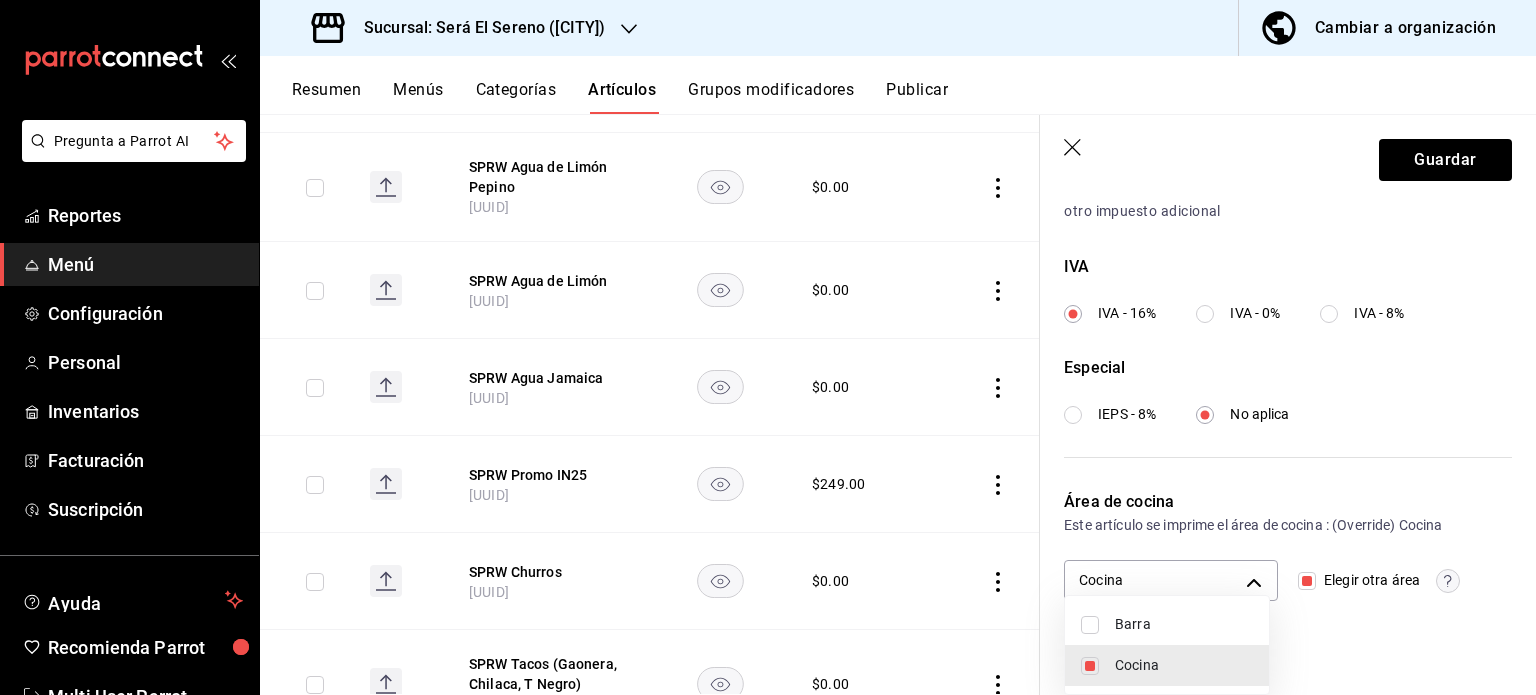 click on "Barra" at bounding box center [1167, 624] 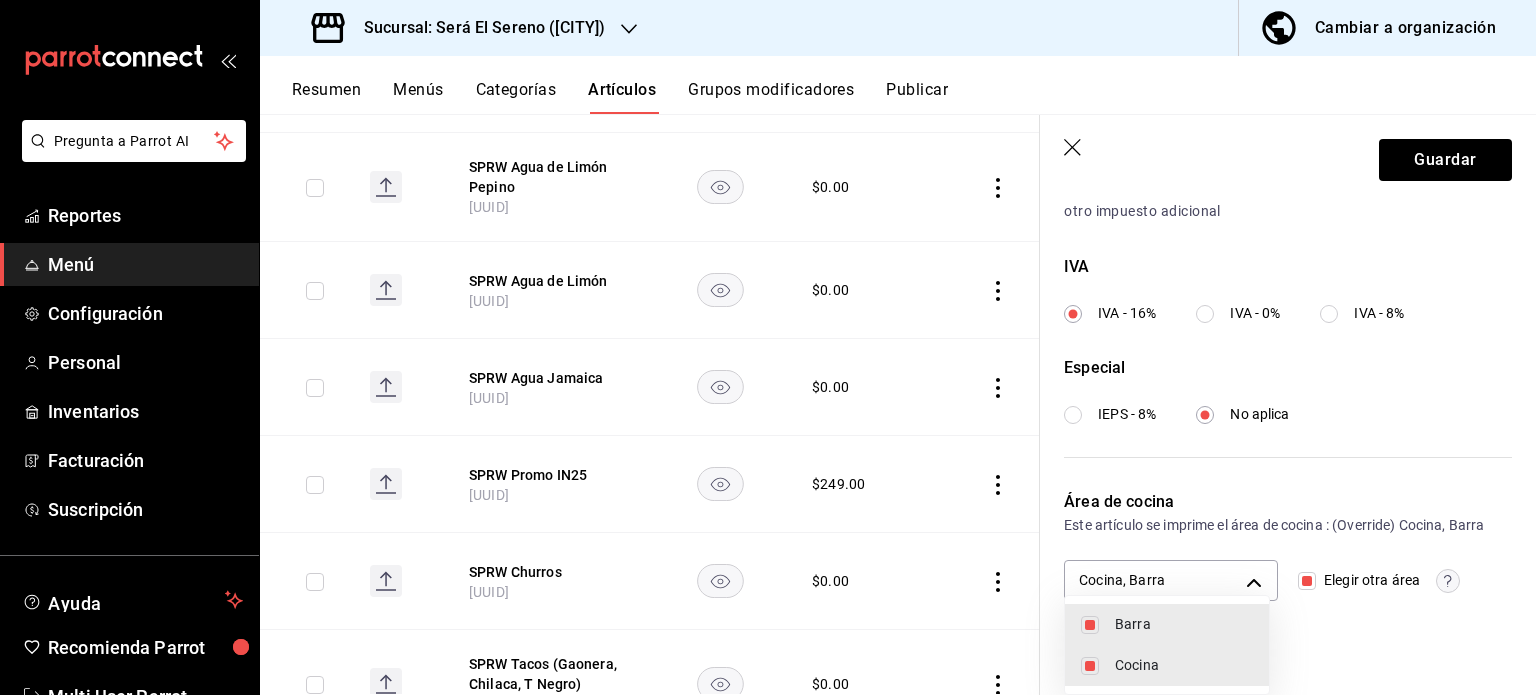 type on "[UUID],[UUID]" 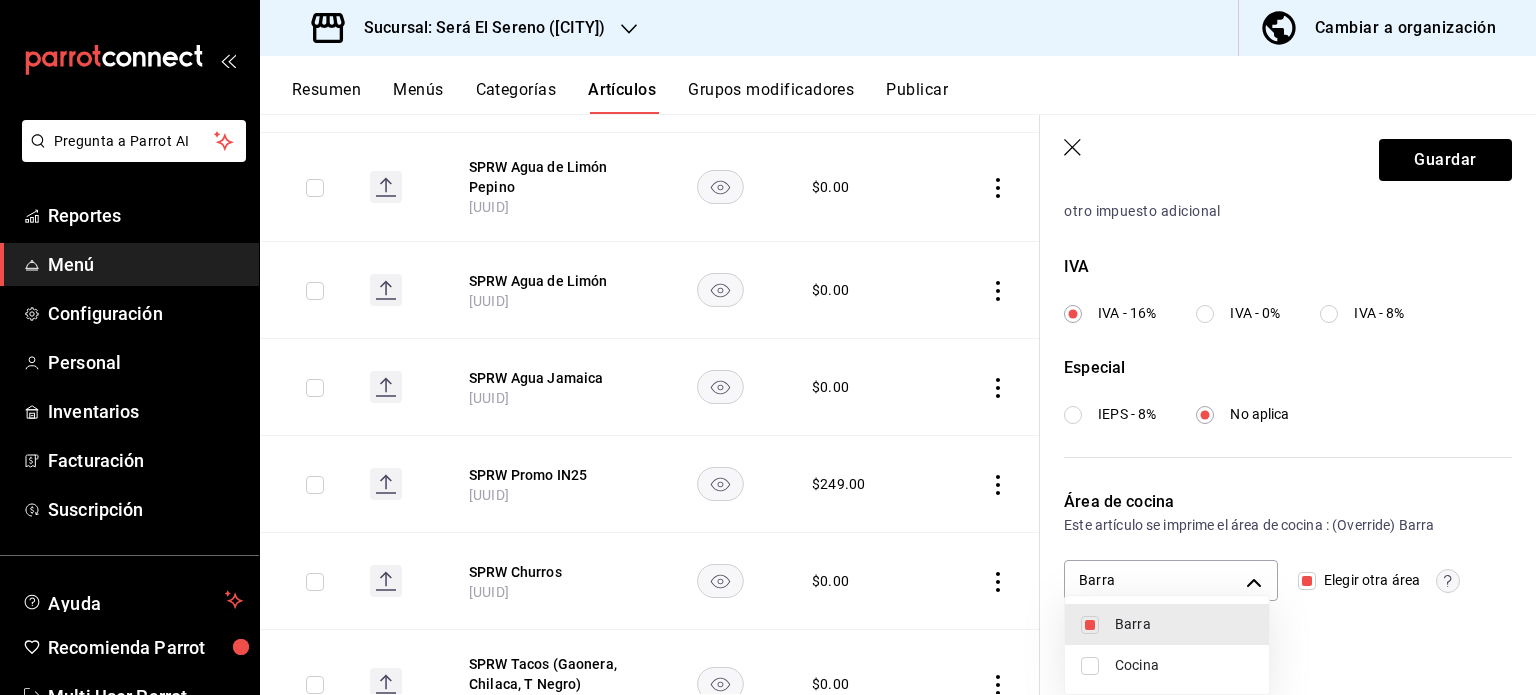 click at bounding box center [768, 347] 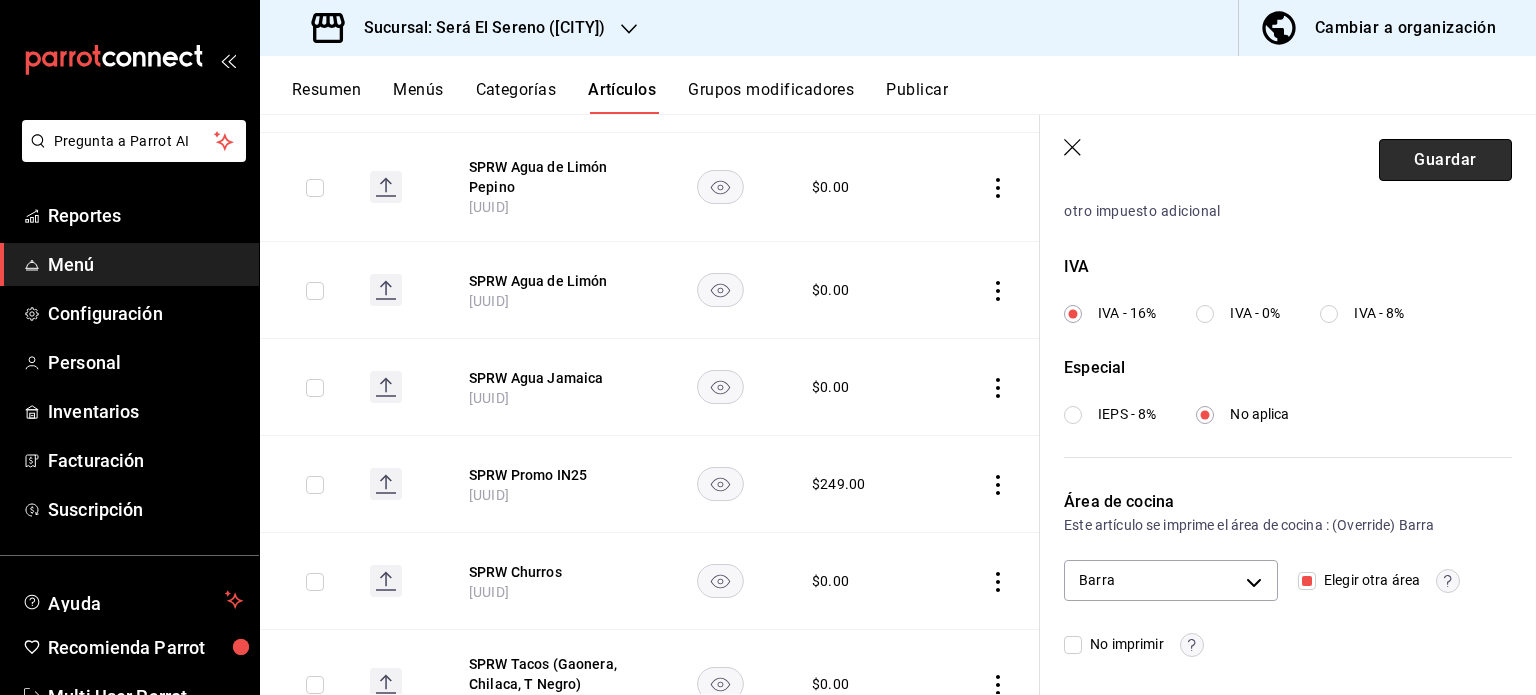 click on "Guardar" at bounding box center (1445, 160) 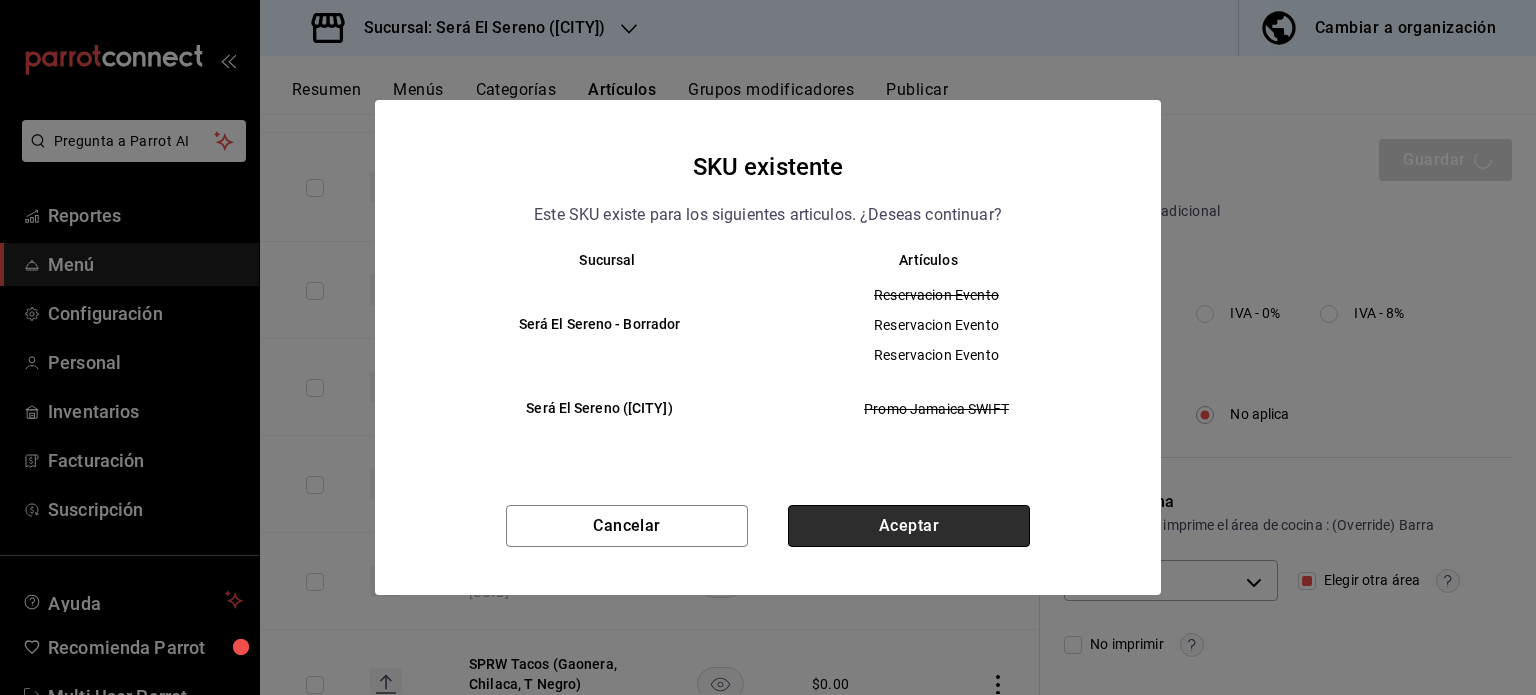 click on "Aceptar" at bounding box center (909, 526) 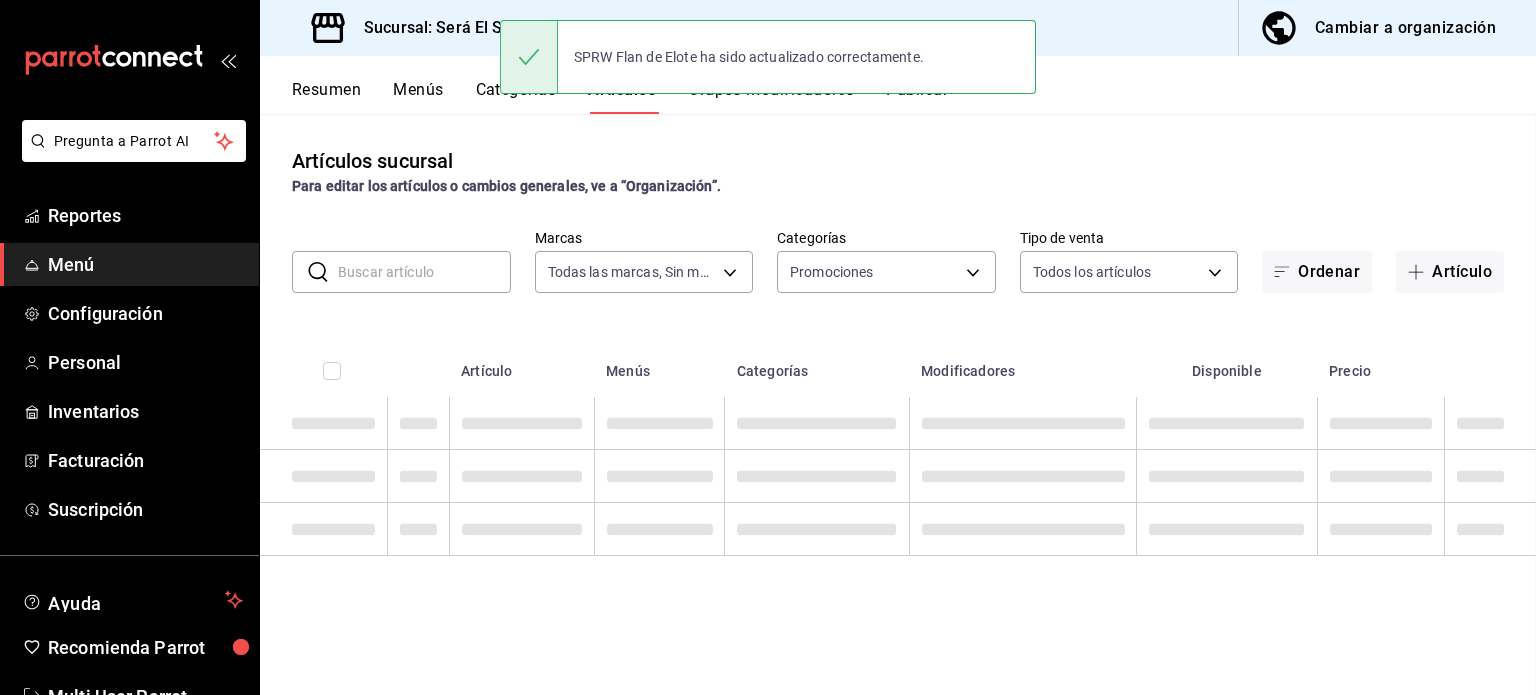 scroll, scrollTop: 0, scrollLeft: 0, axis: both 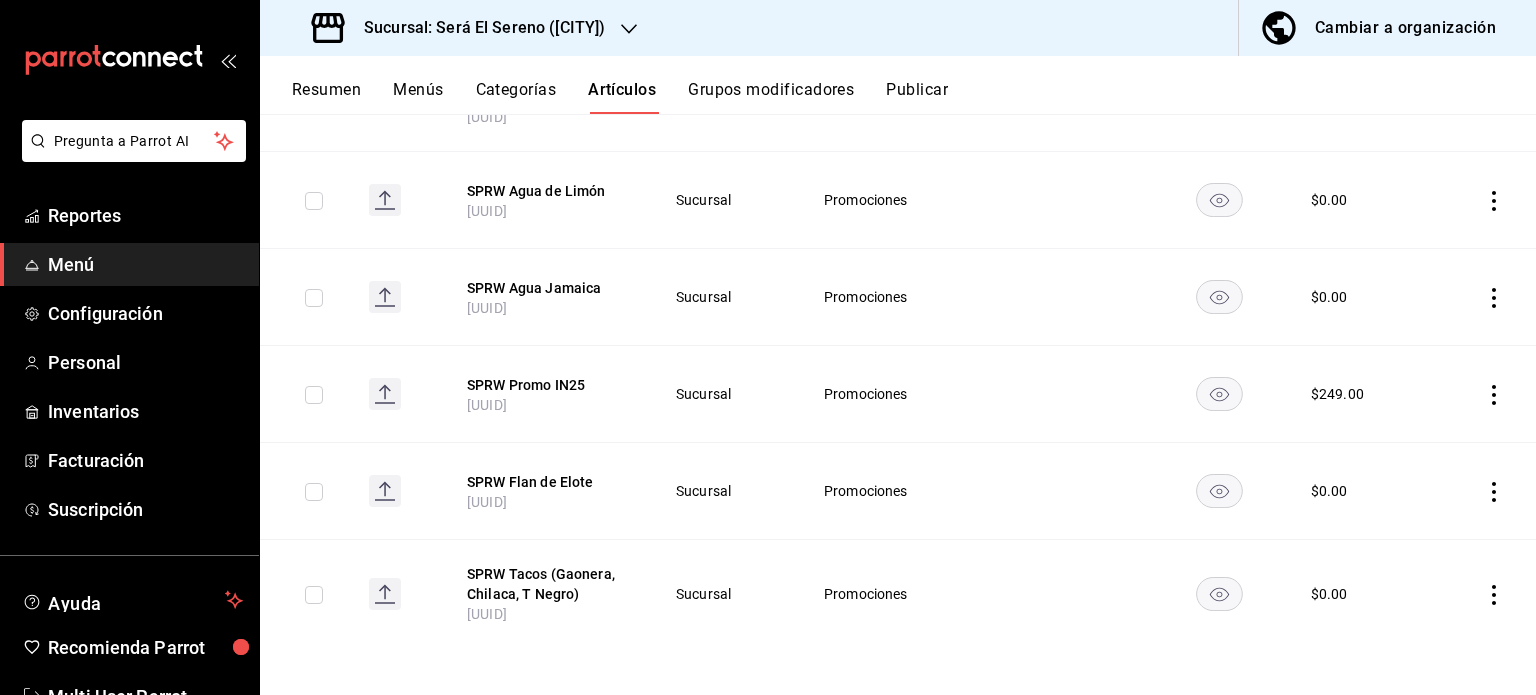 click 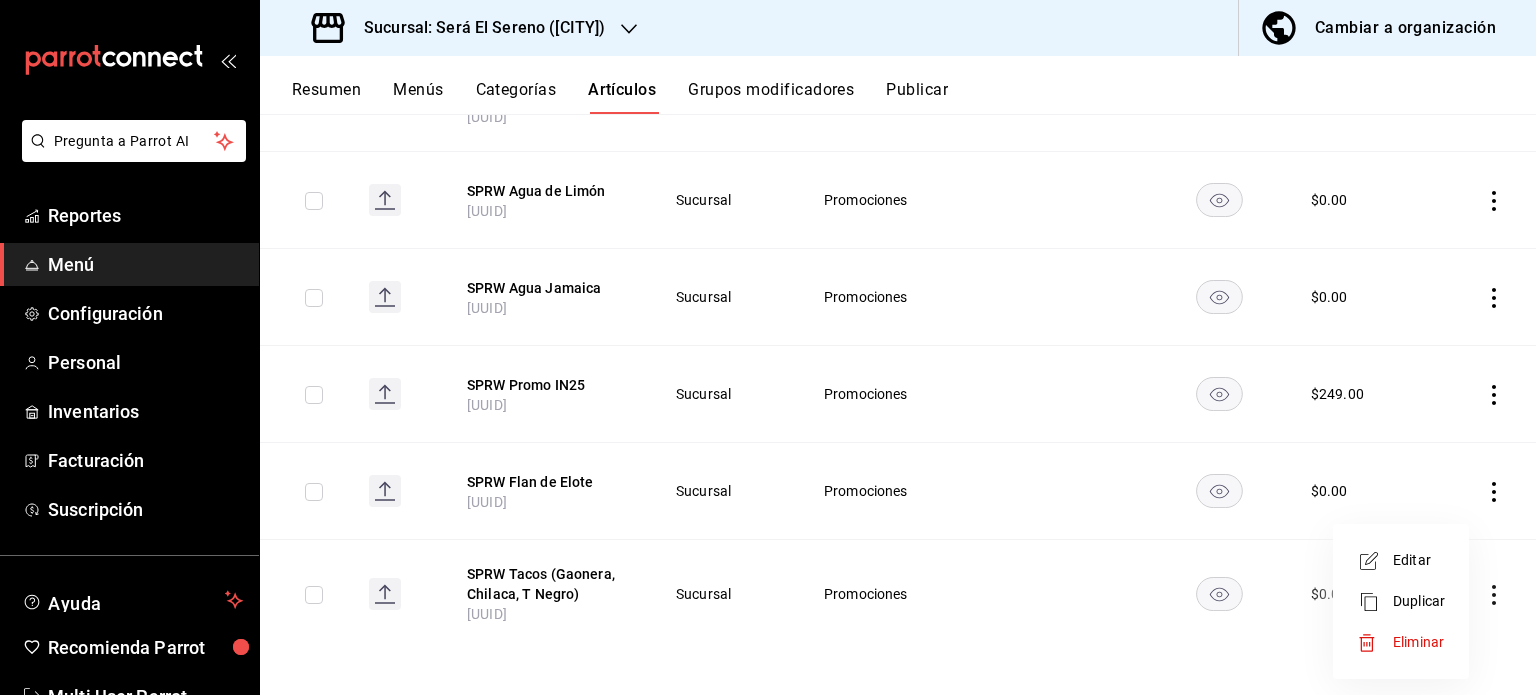click on "Editar" at bounding box center [1419, 560] 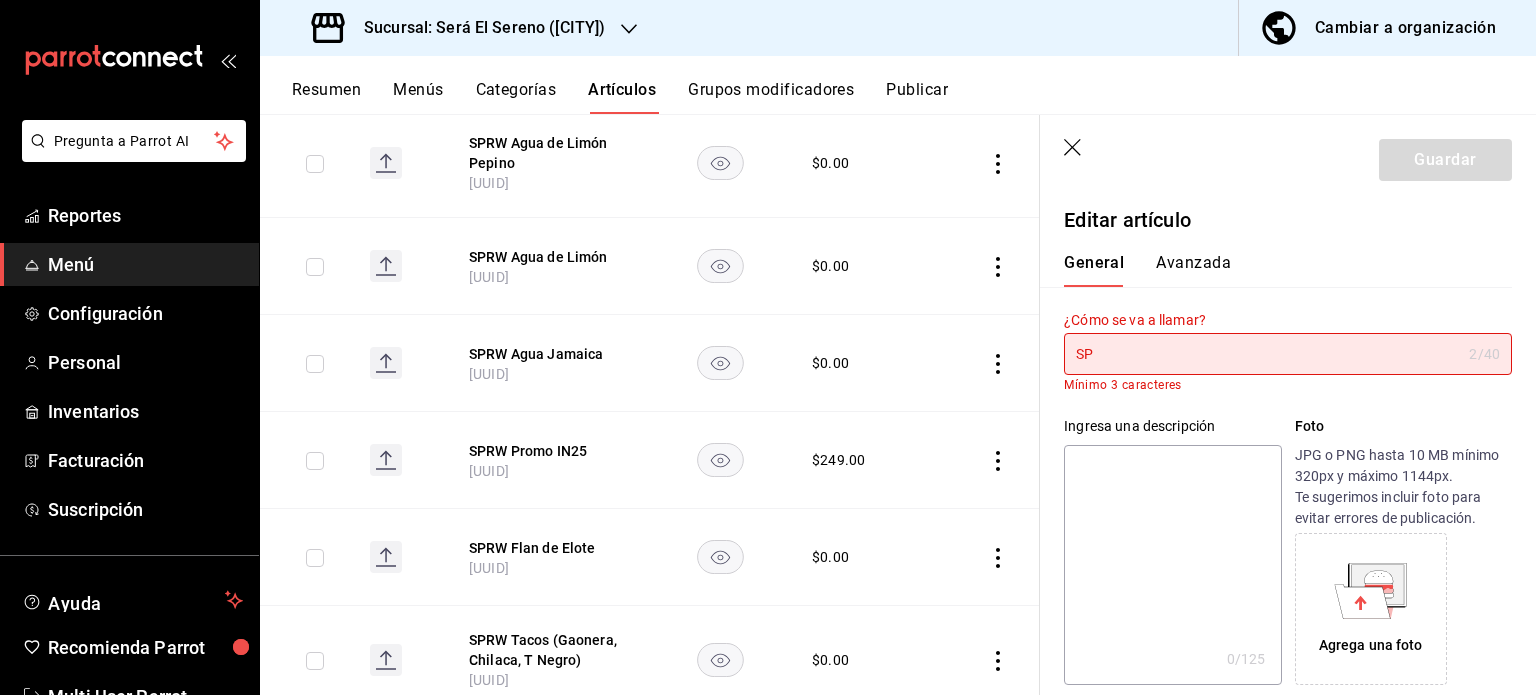 type on "S" 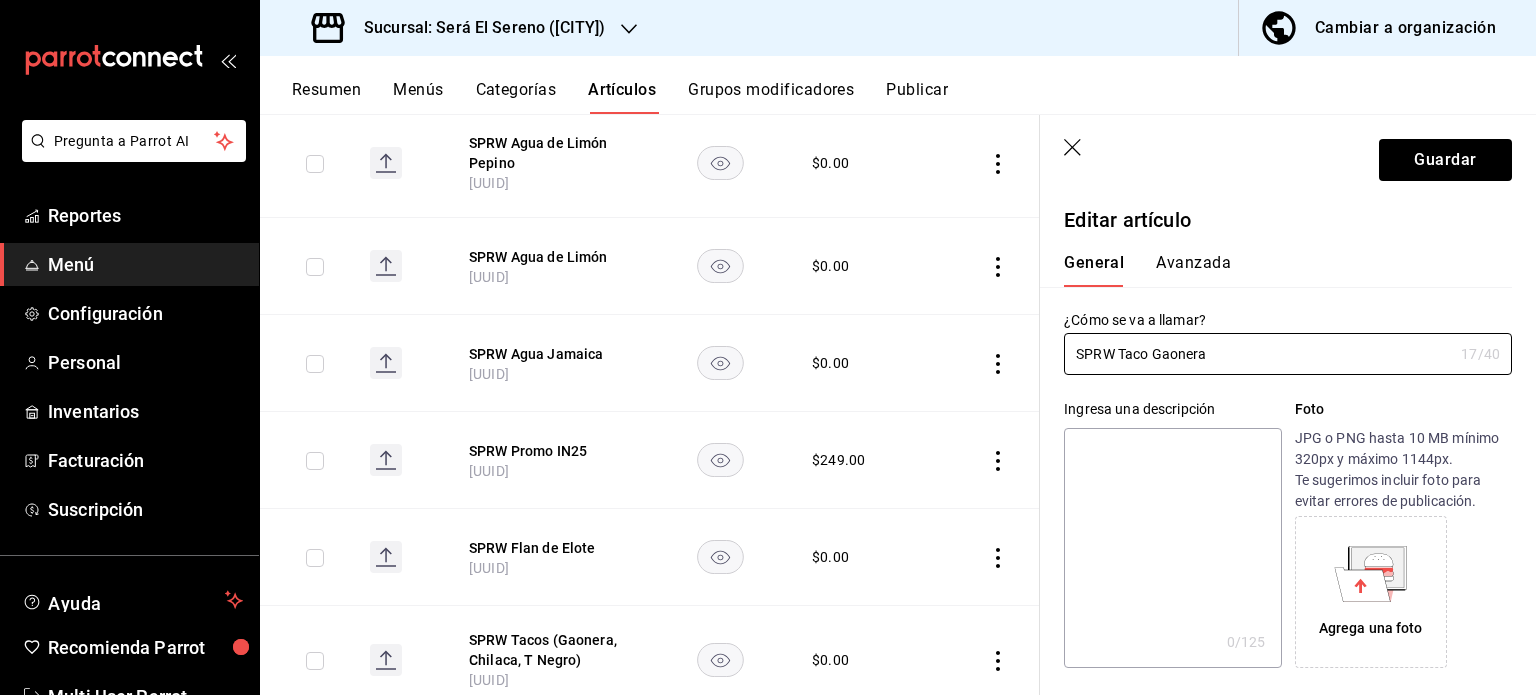 scroll, scrollTop: 0, scrollLeft: 0, axis: both 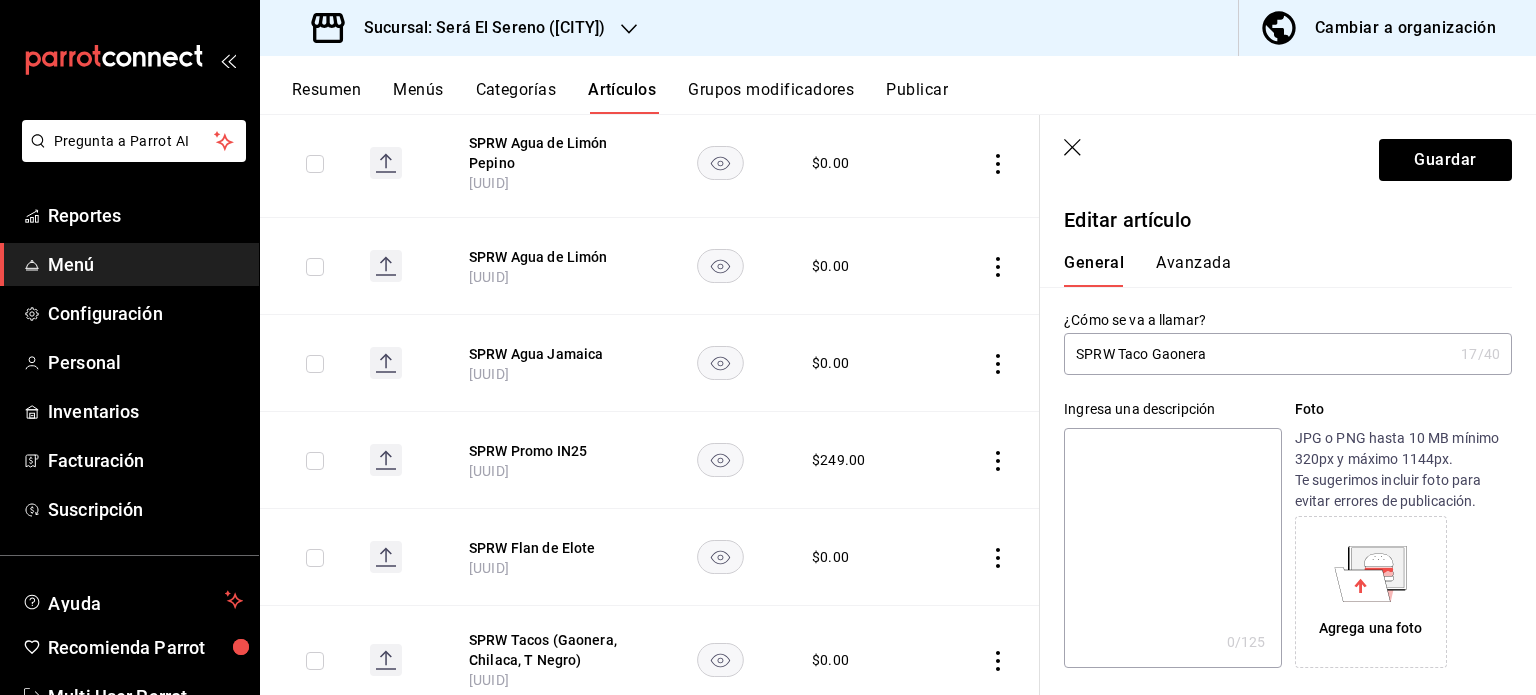 click on "Avanzada" at bounding box center (1193, 270) 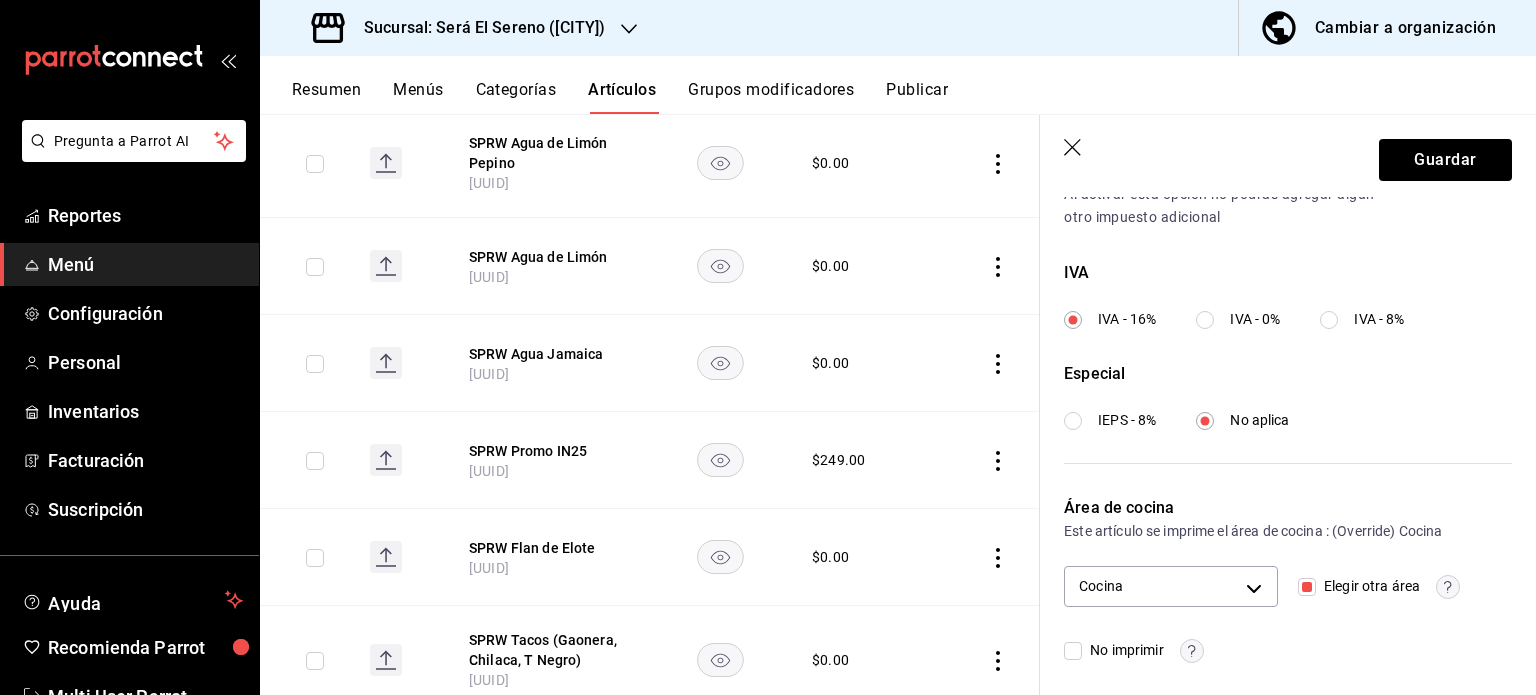 scroll, scrollTop: 716, scrollLeft: 0, axis: vertical 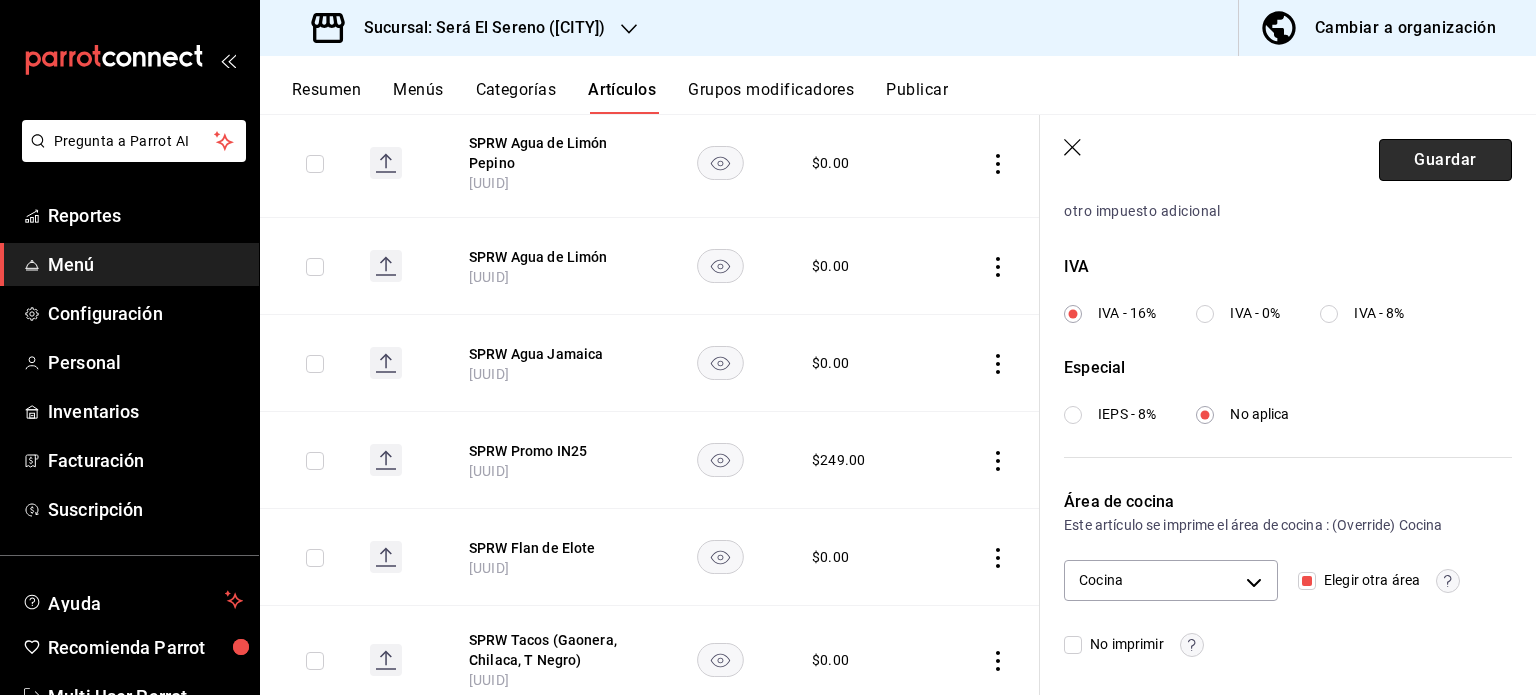 click on "Guardar" at bounding box center (1445, 160) 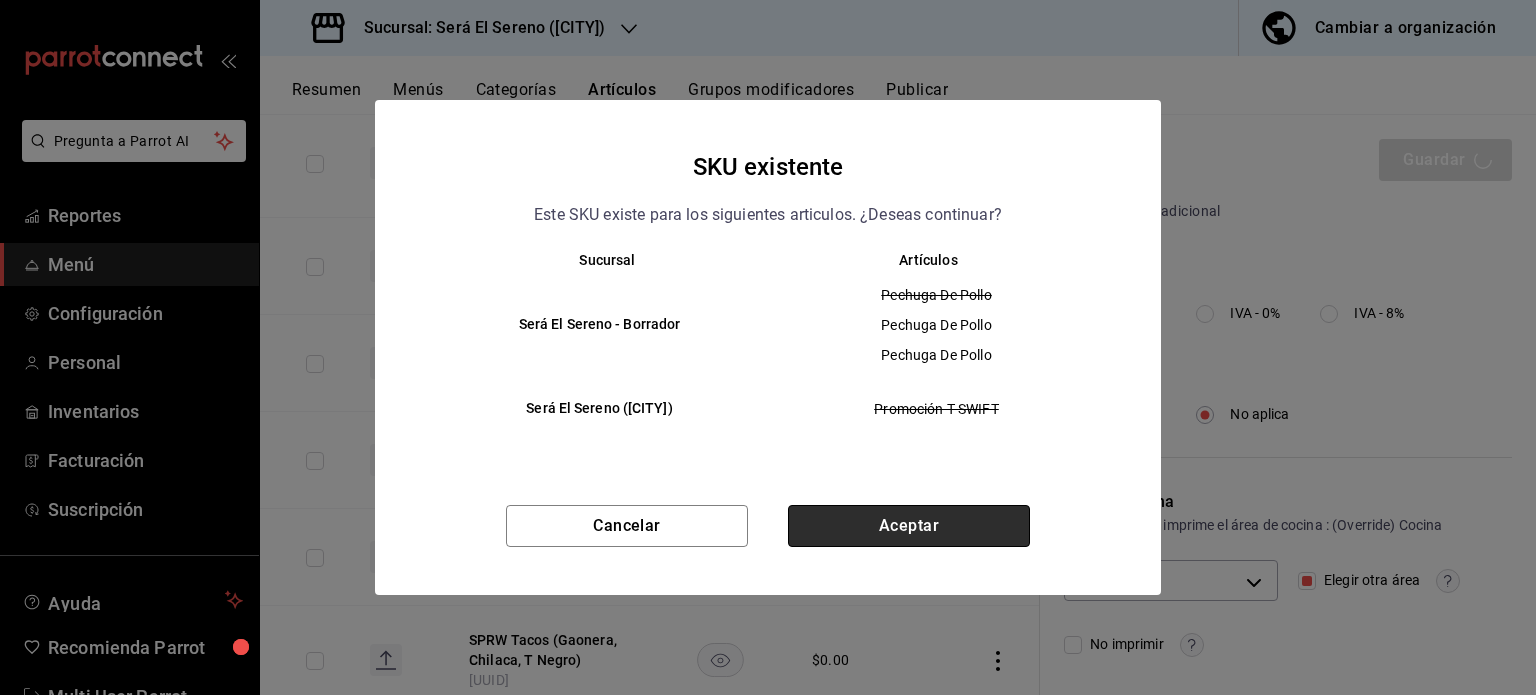 click on "Aceptar" at bounding box center [909, 526] 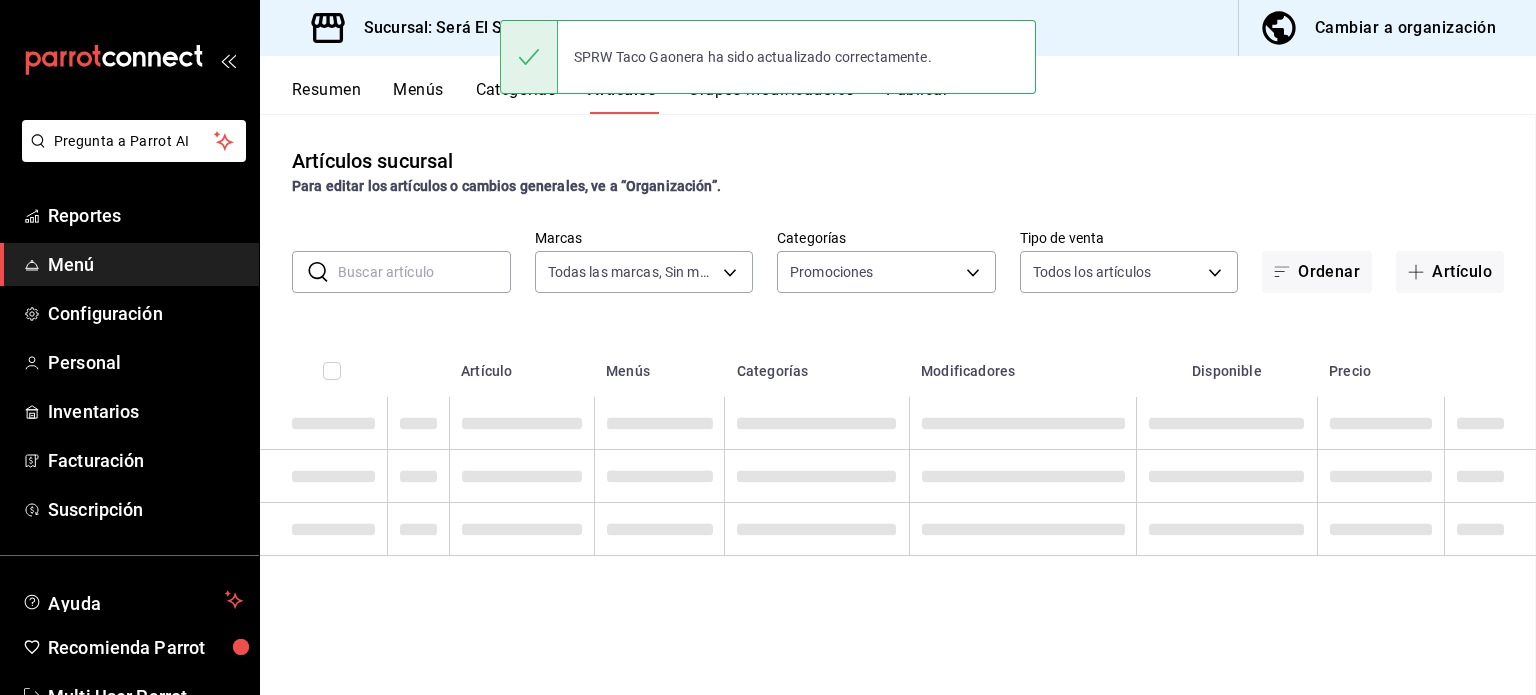 scroll, scrollTop: 0, scrollLeft: 0, axis: both 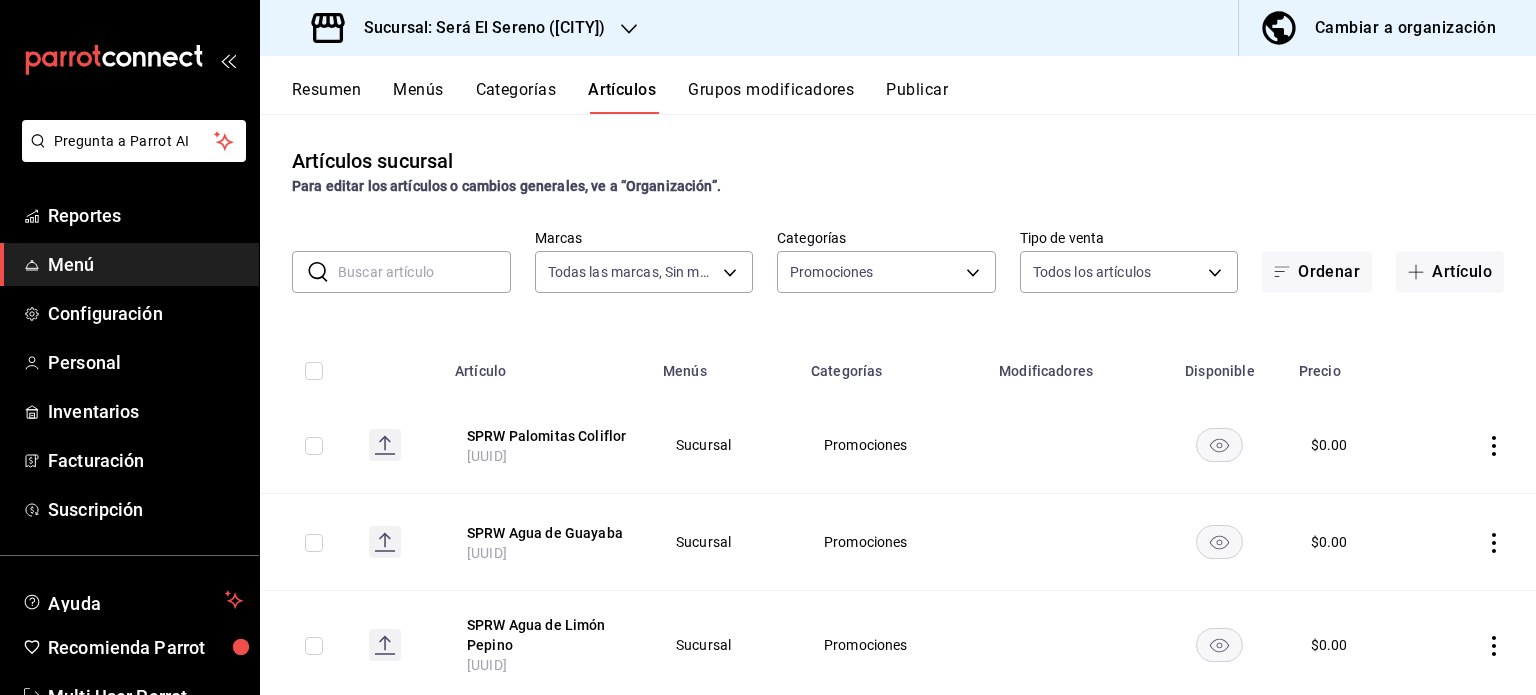 click 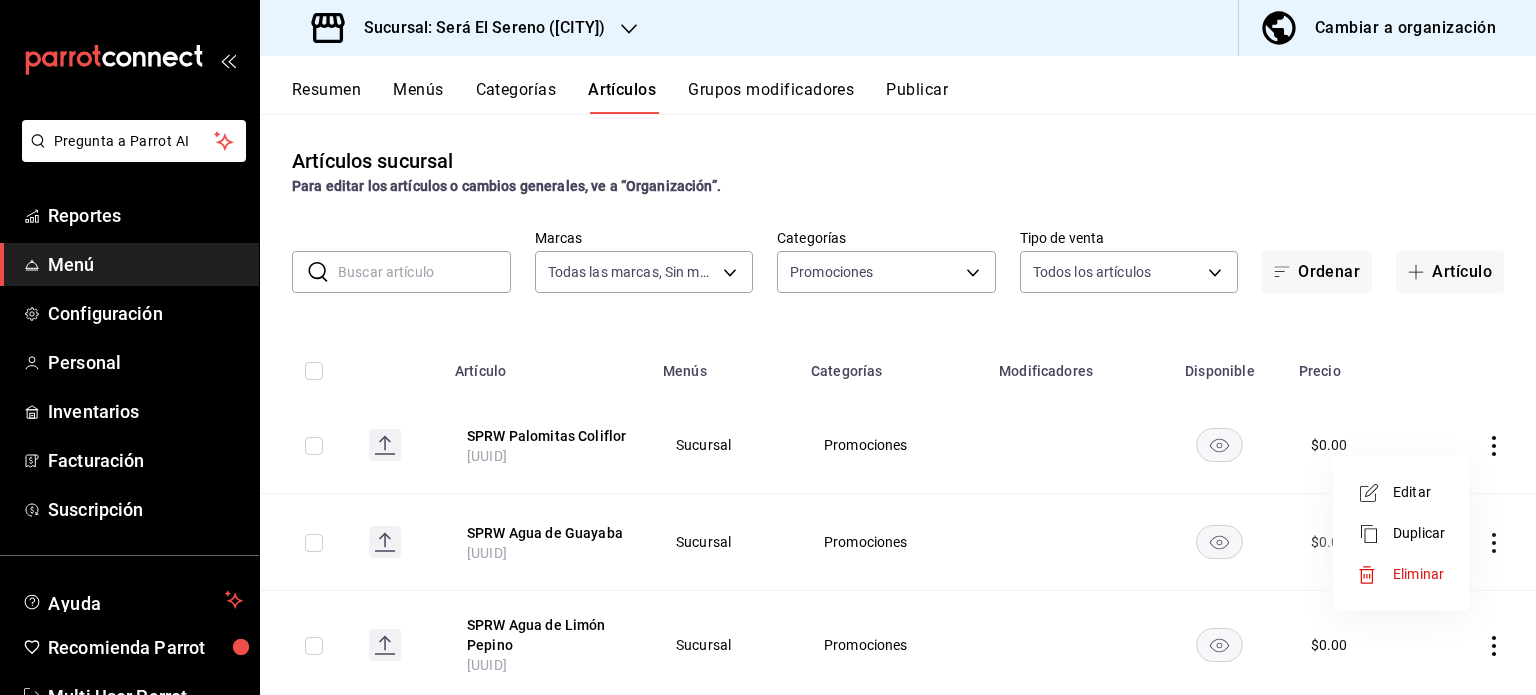click on "Editar" at bounding box center (1419, 492) 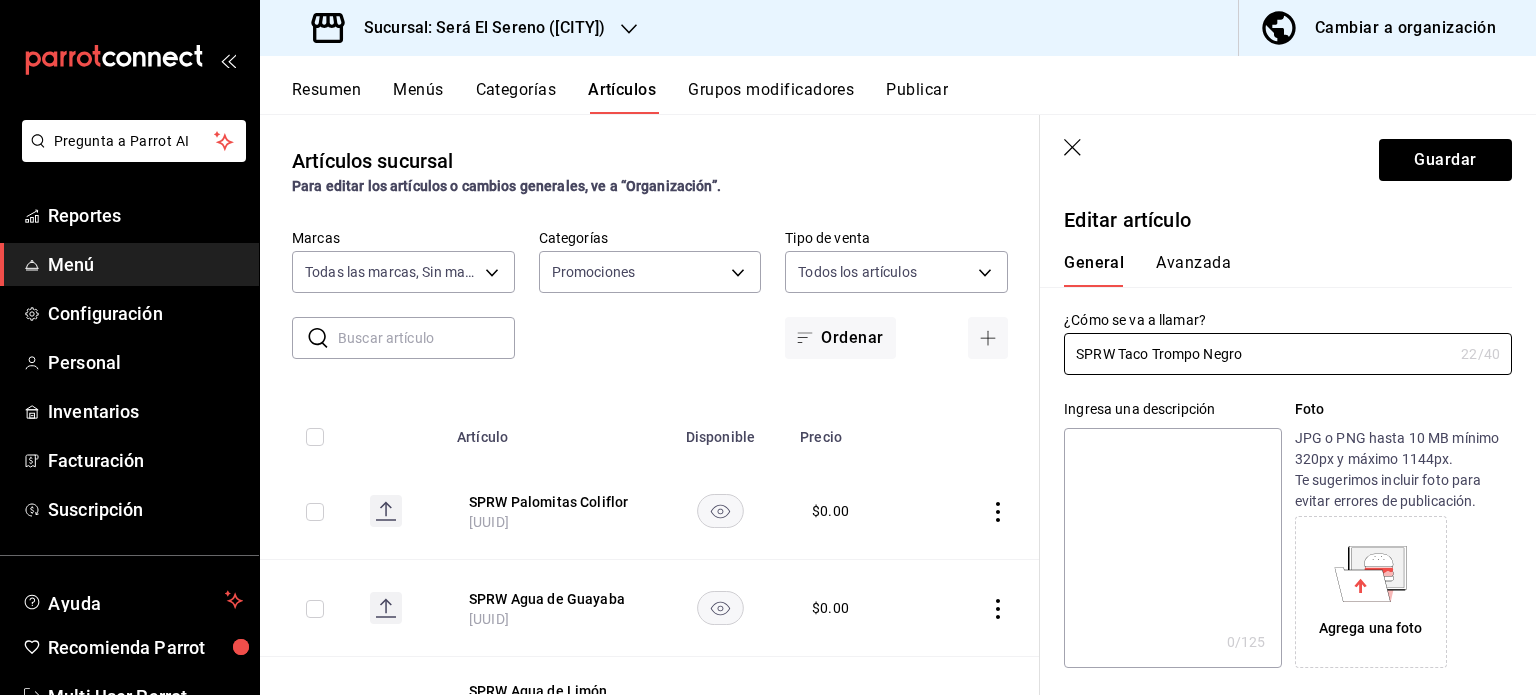 type on "SPRW Taco Trompo Negro" 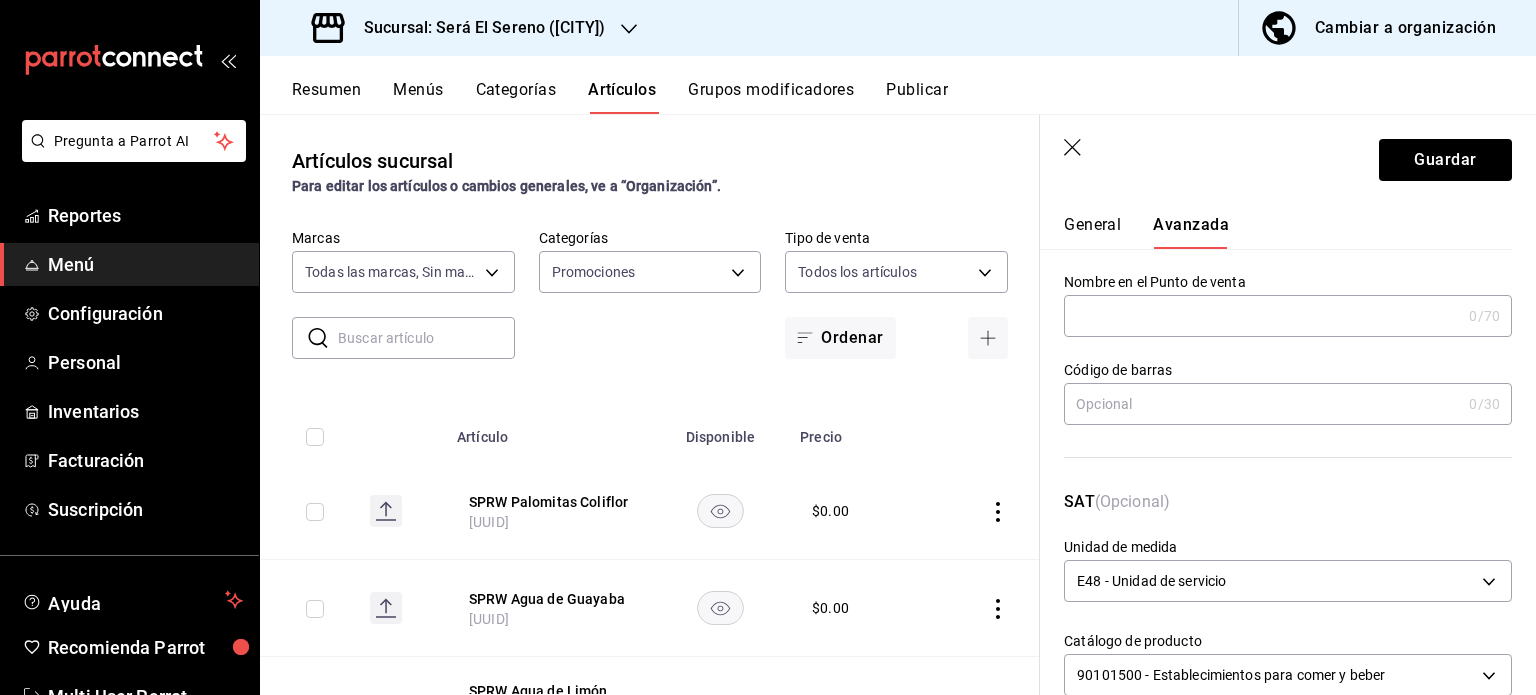 scroll, scrollTop: 0, scrollLeft: 0, axis: both 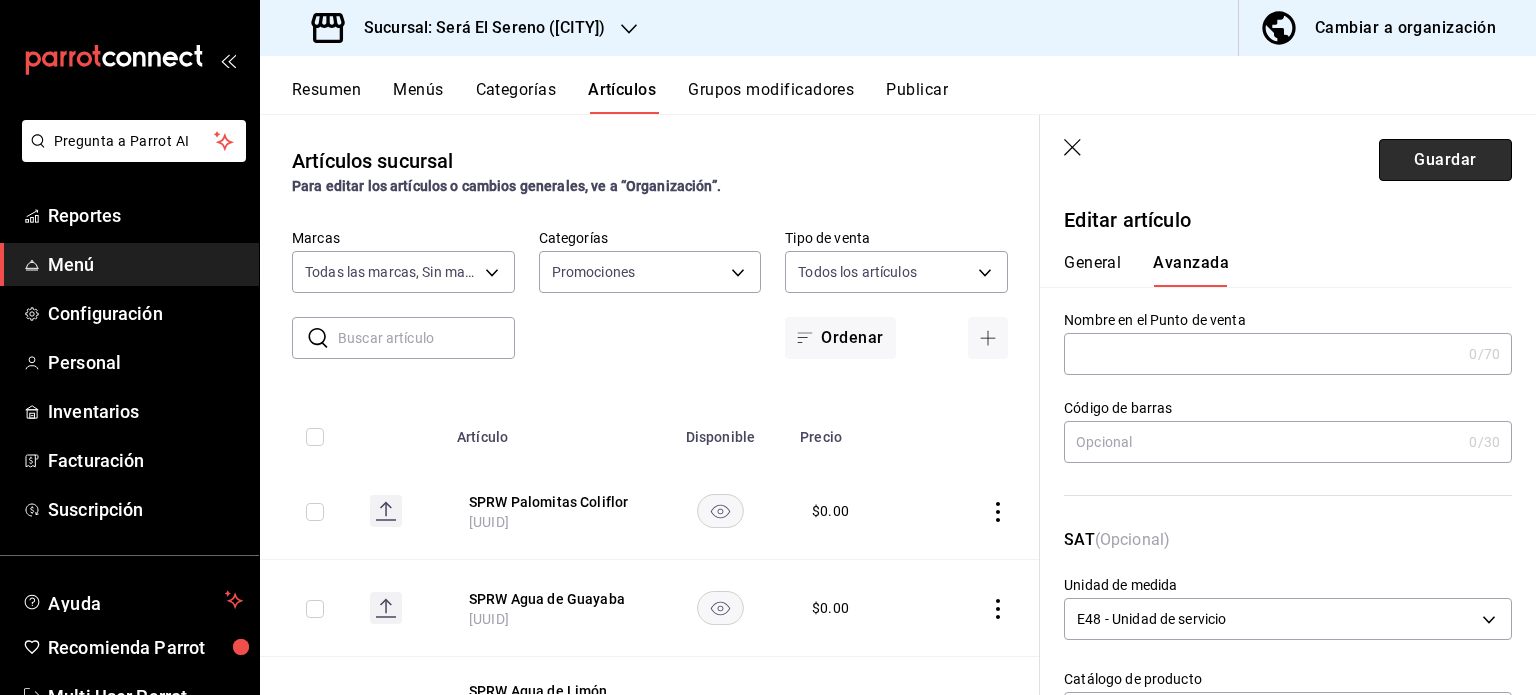 click on "Guardar" at bounding box center (1445, 160) 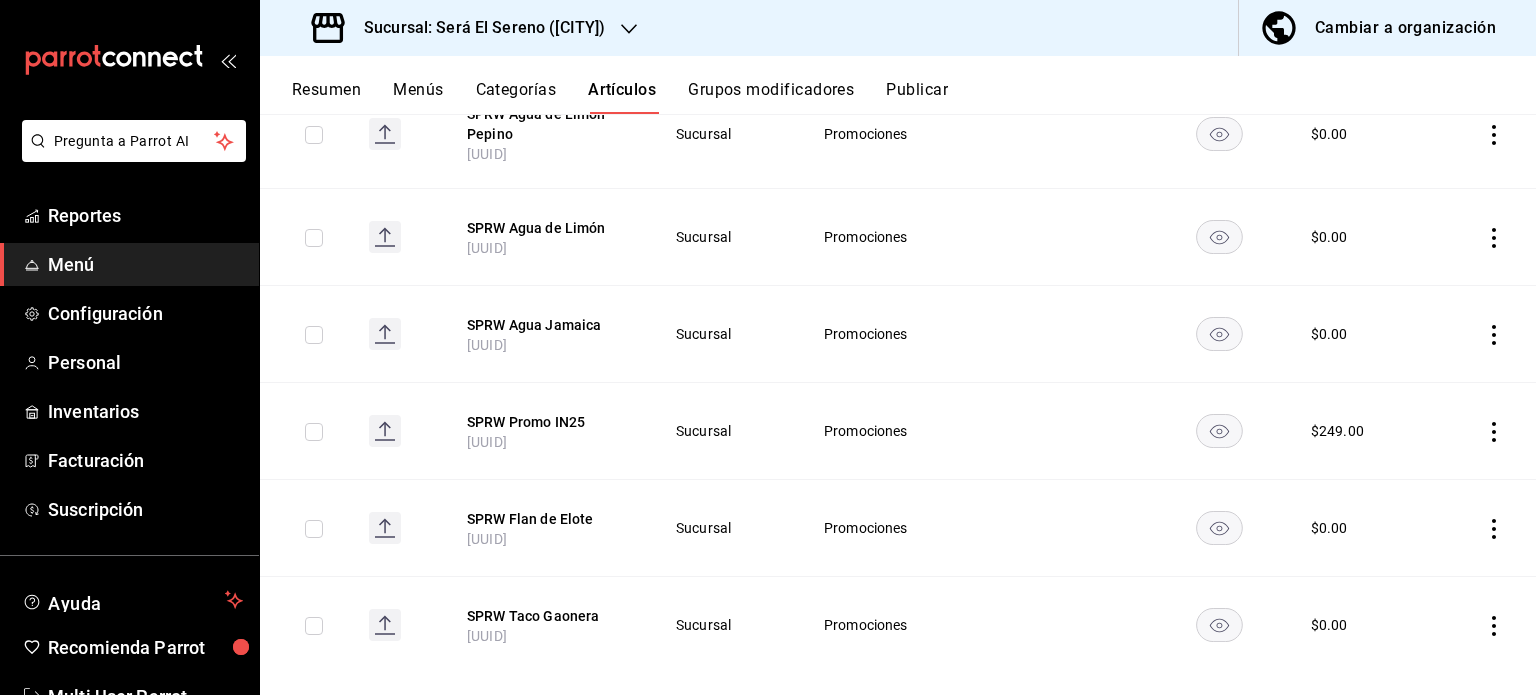 scroll, scrollTop: 548, scrollLeft: 0, axis: vertical 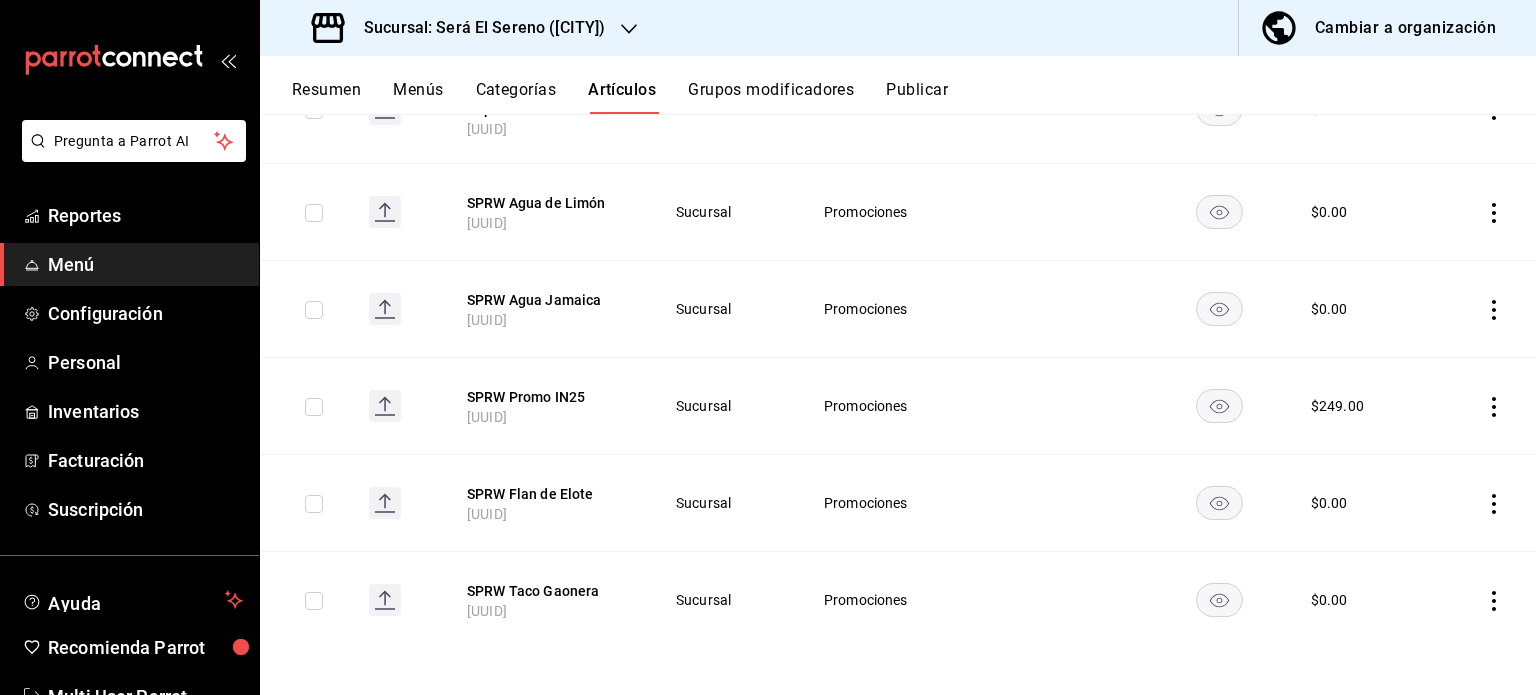 click 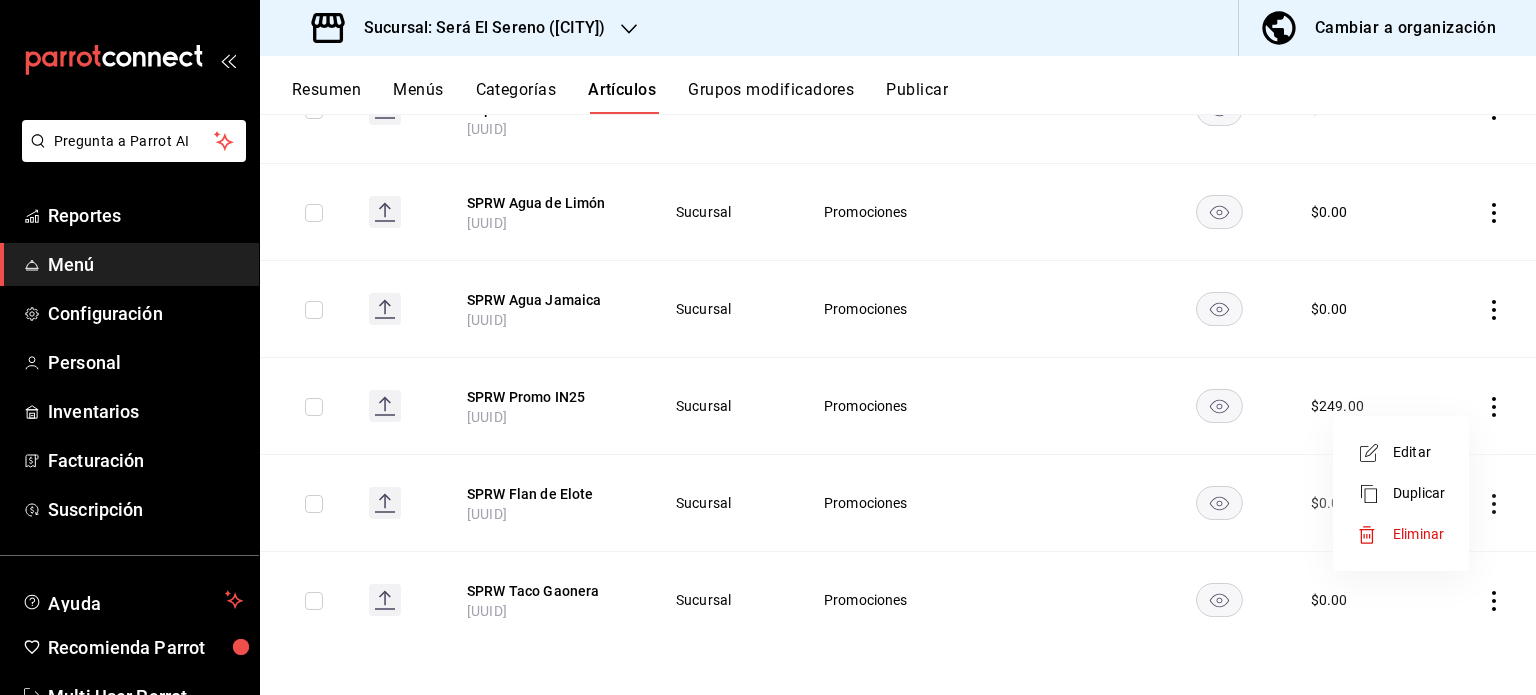 click on "Editar" at bounding box center [1419, 452] 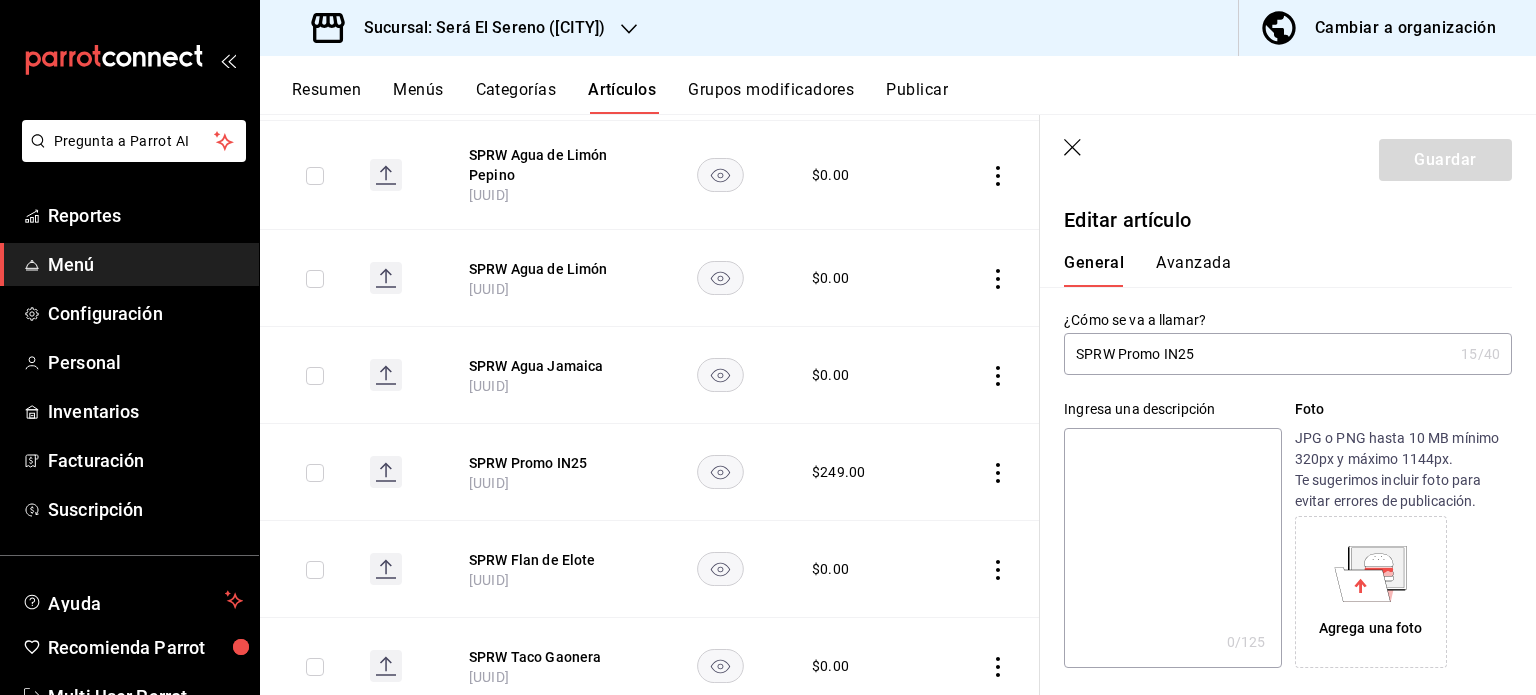 click on "SPRW Promo IN25" at bounding box center (1258, 354) 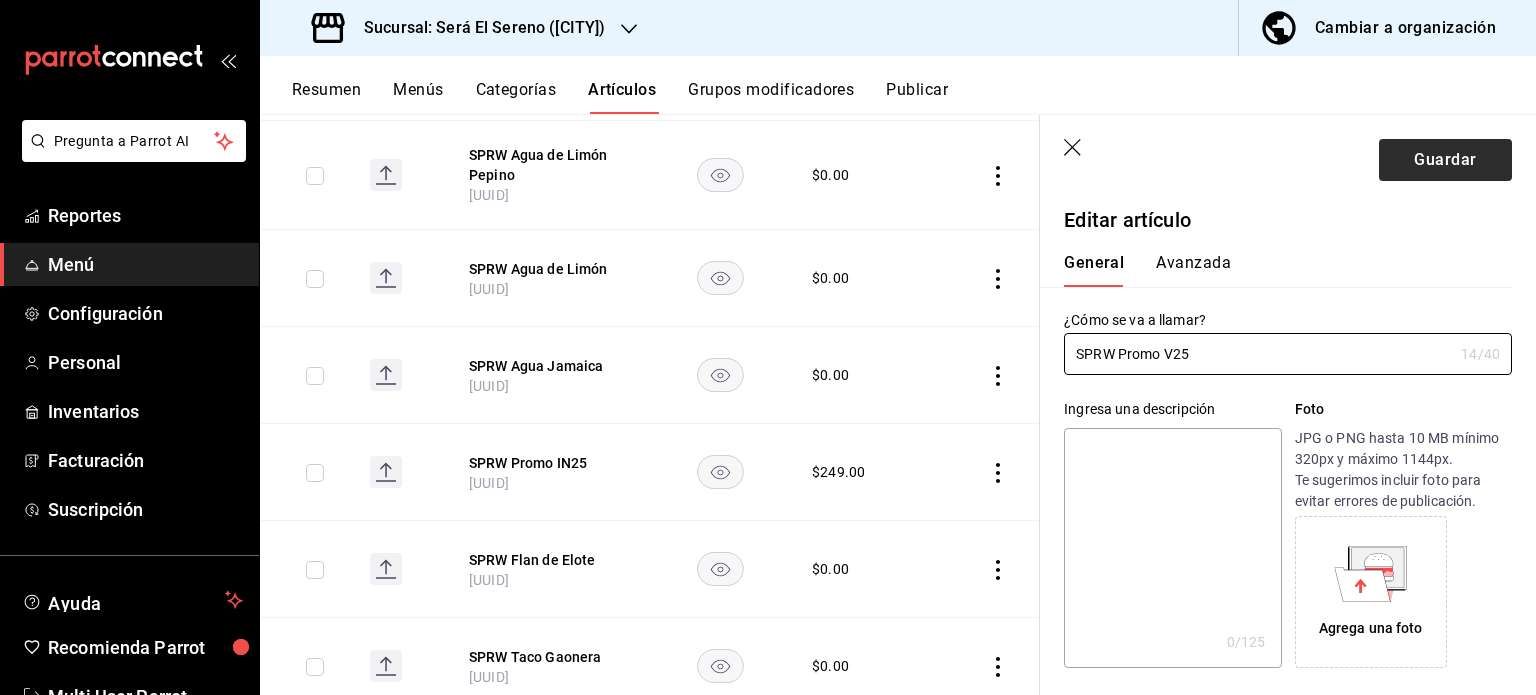 type on "SPRW Promo V25" 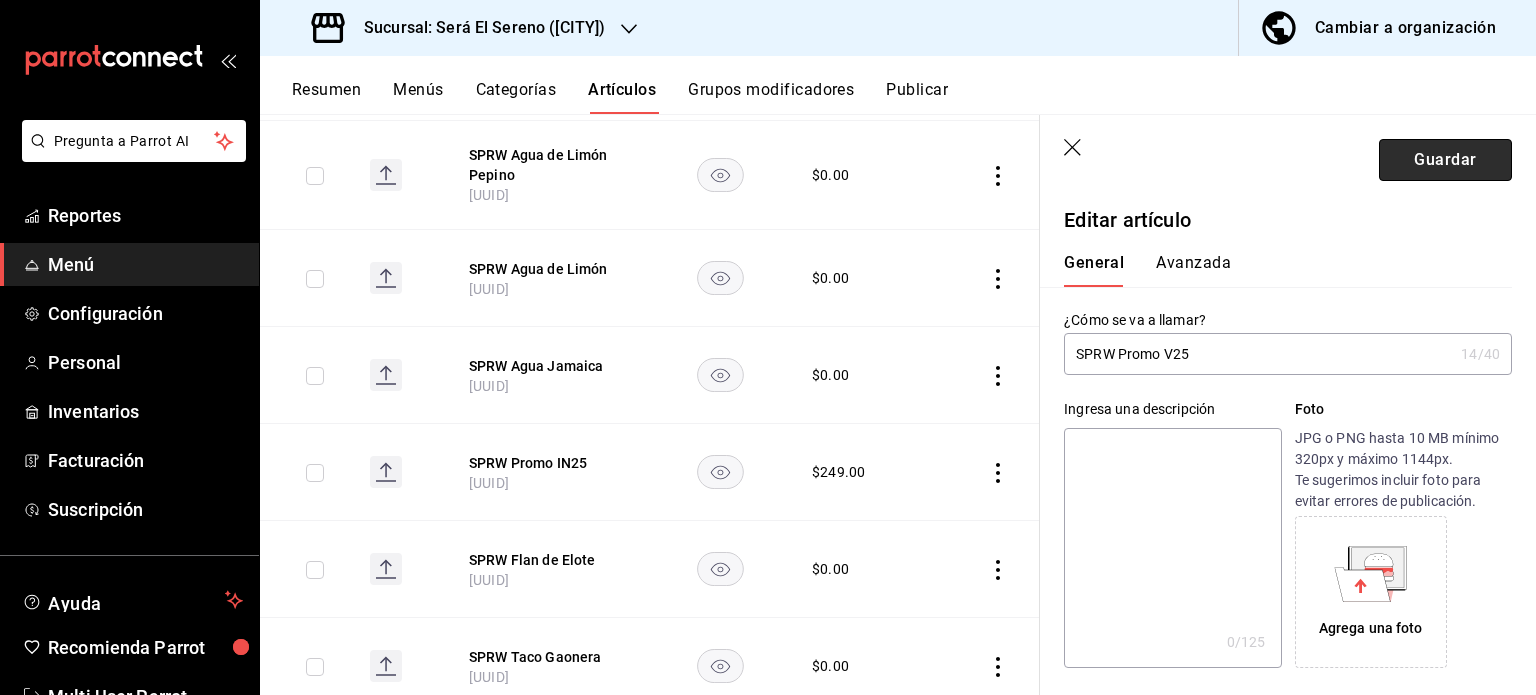 click on "Guardar" at bounding box center [1445, 160] 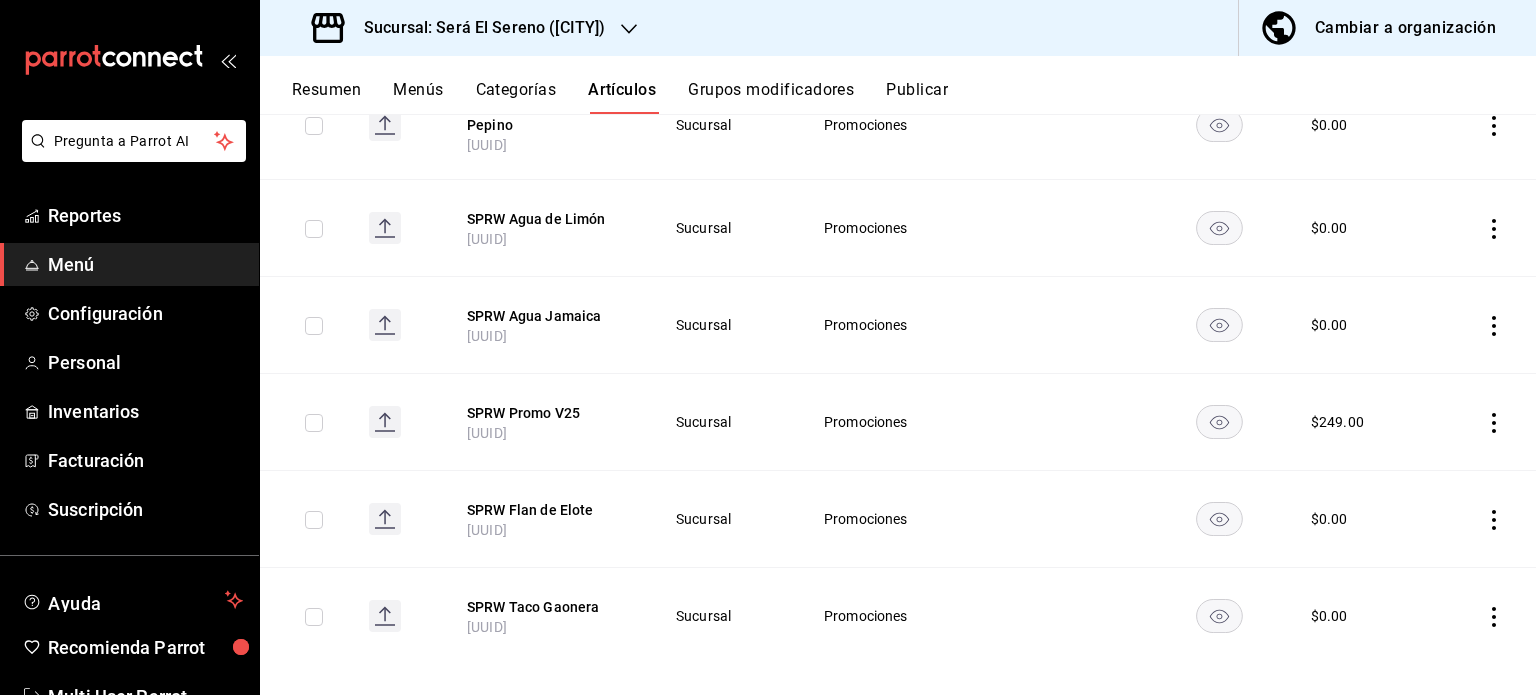 scroll, scrollTop: 548, scrollLeft: 0, axis: vertical 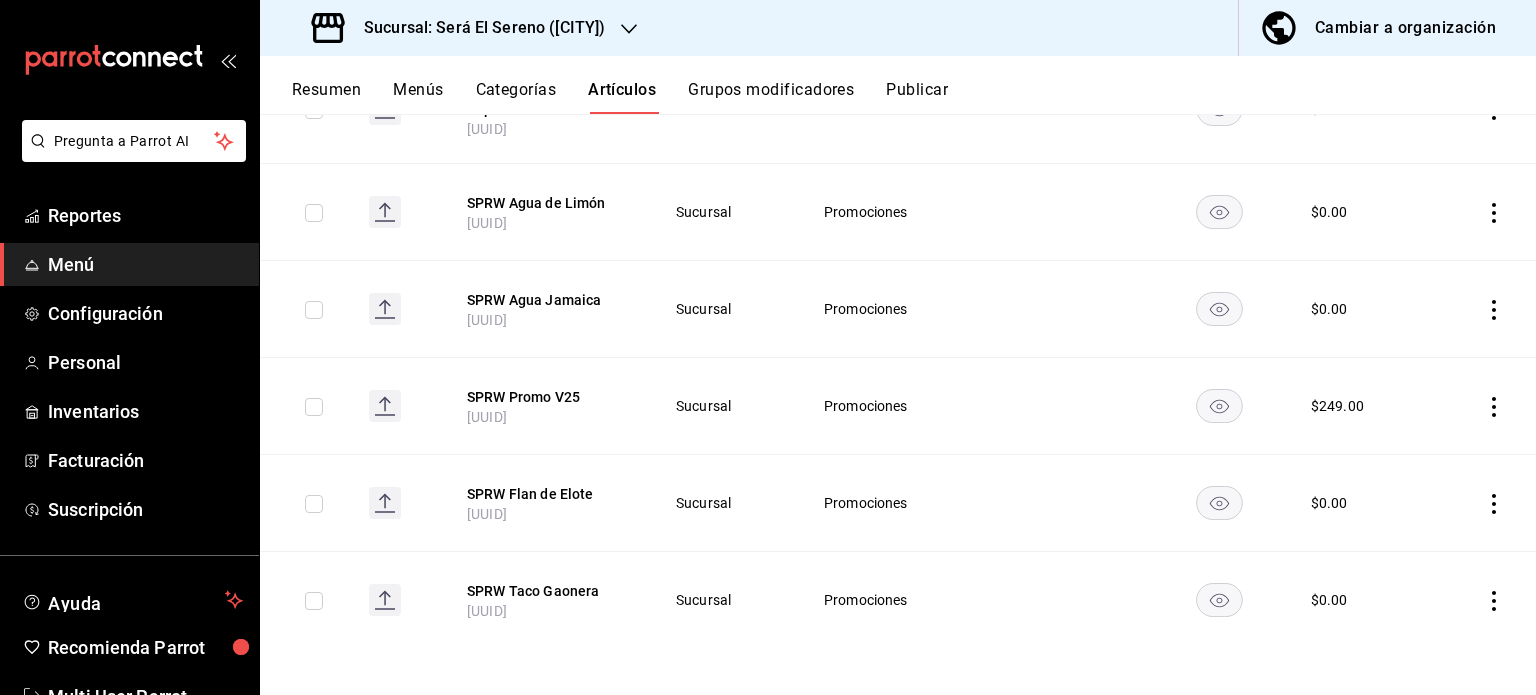 click 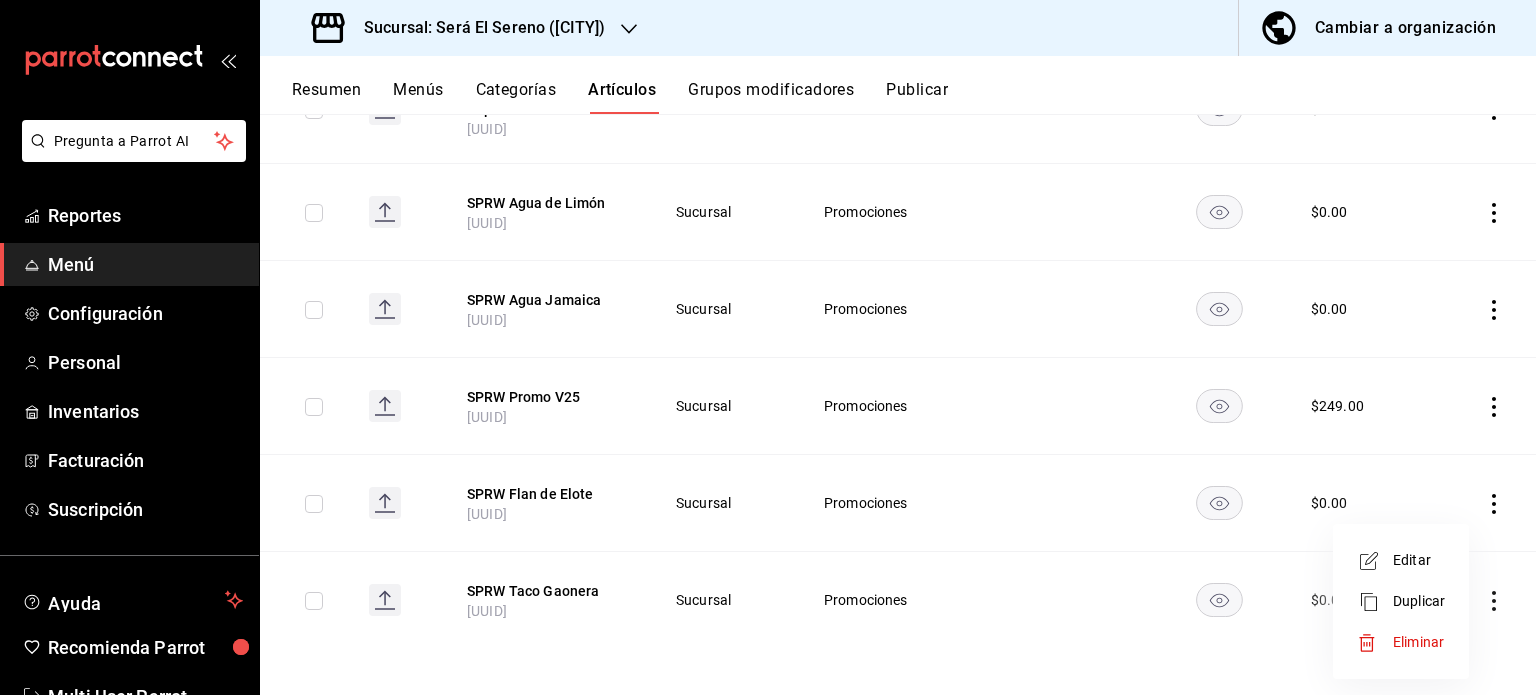 click on "Duplicar" at bounding box center (1419, 601) 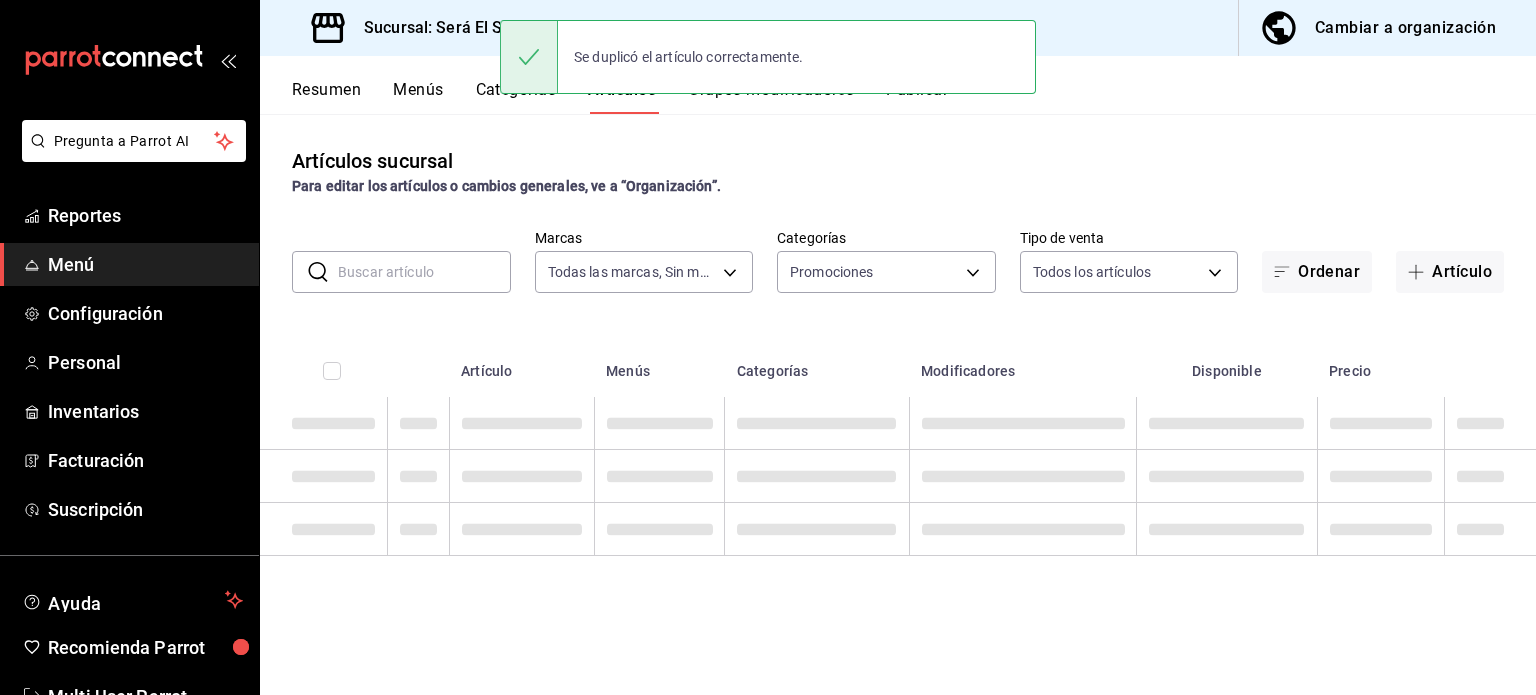scroll, scrollTop: 0, scrollLeft: 0, axis: both 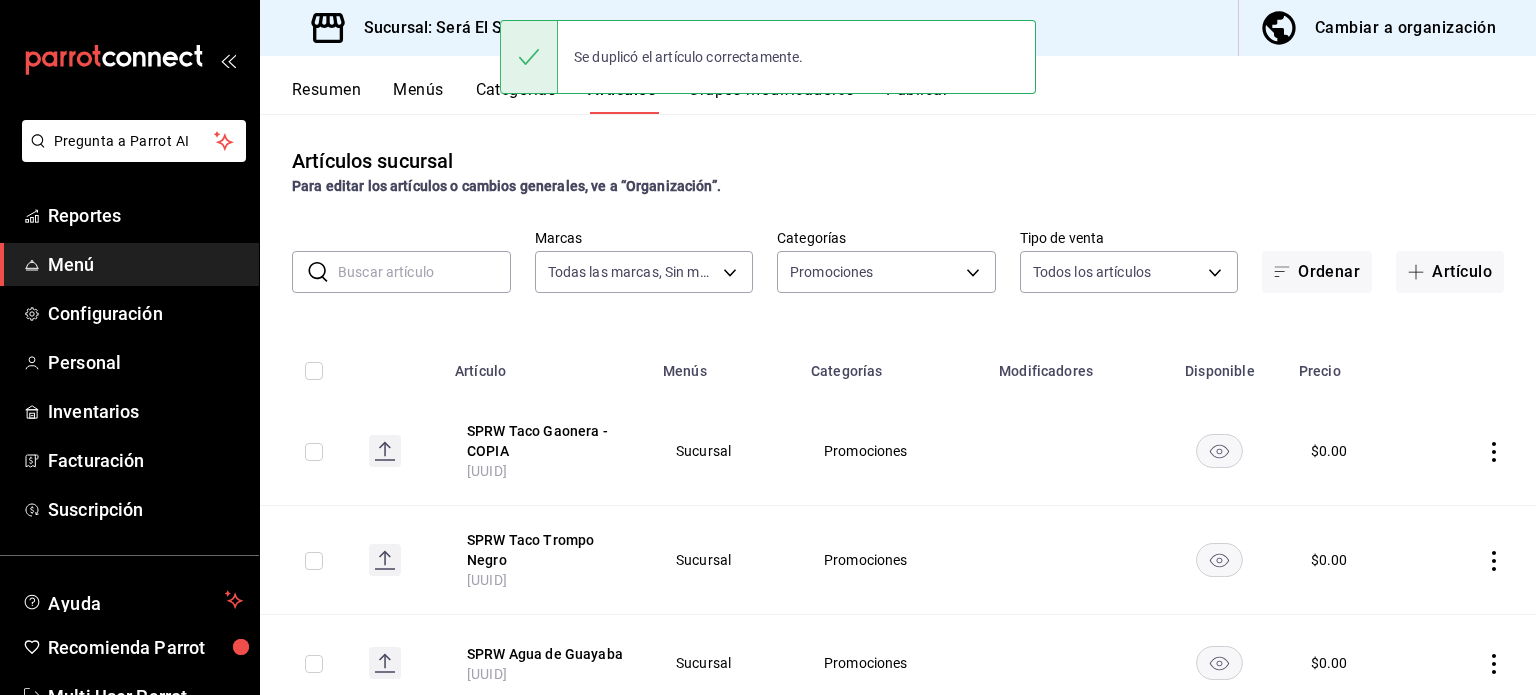 click 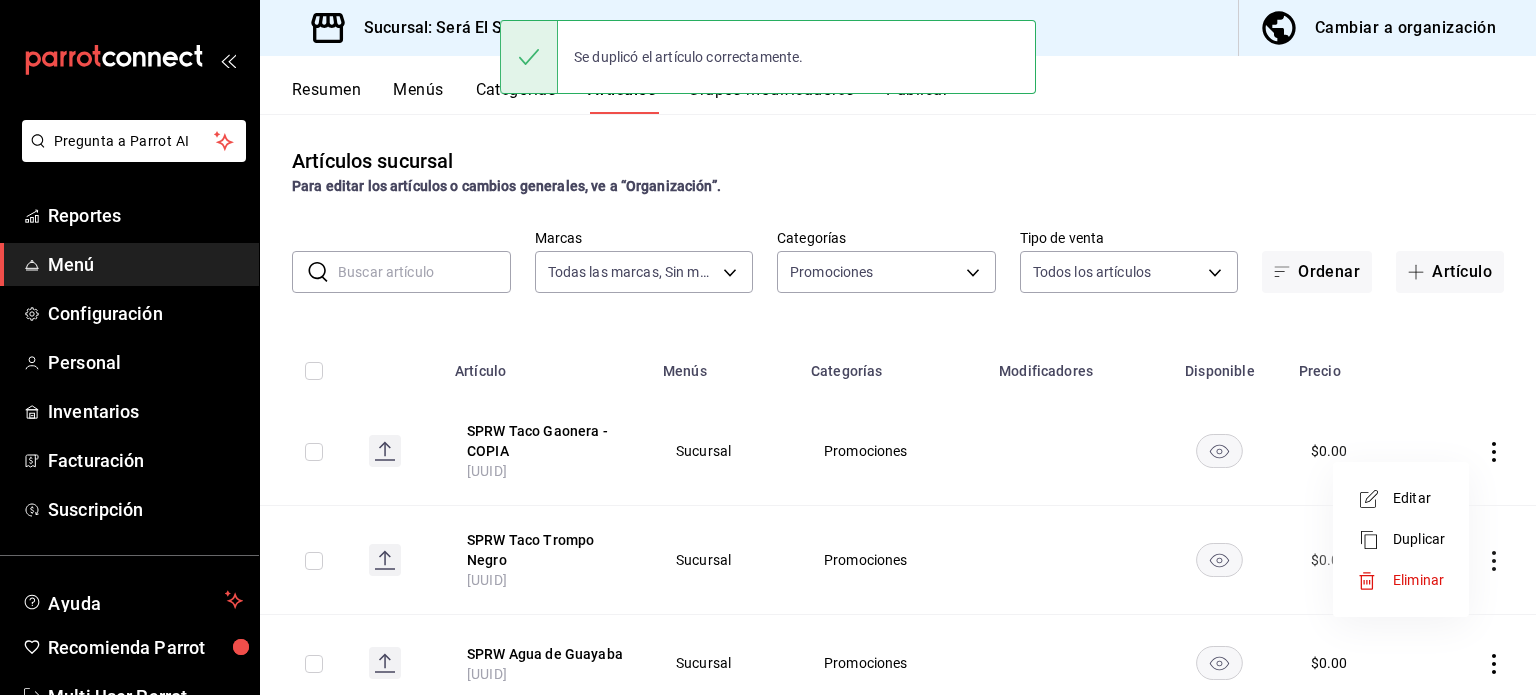click on "Editar" at bounding box center [1419, 498] 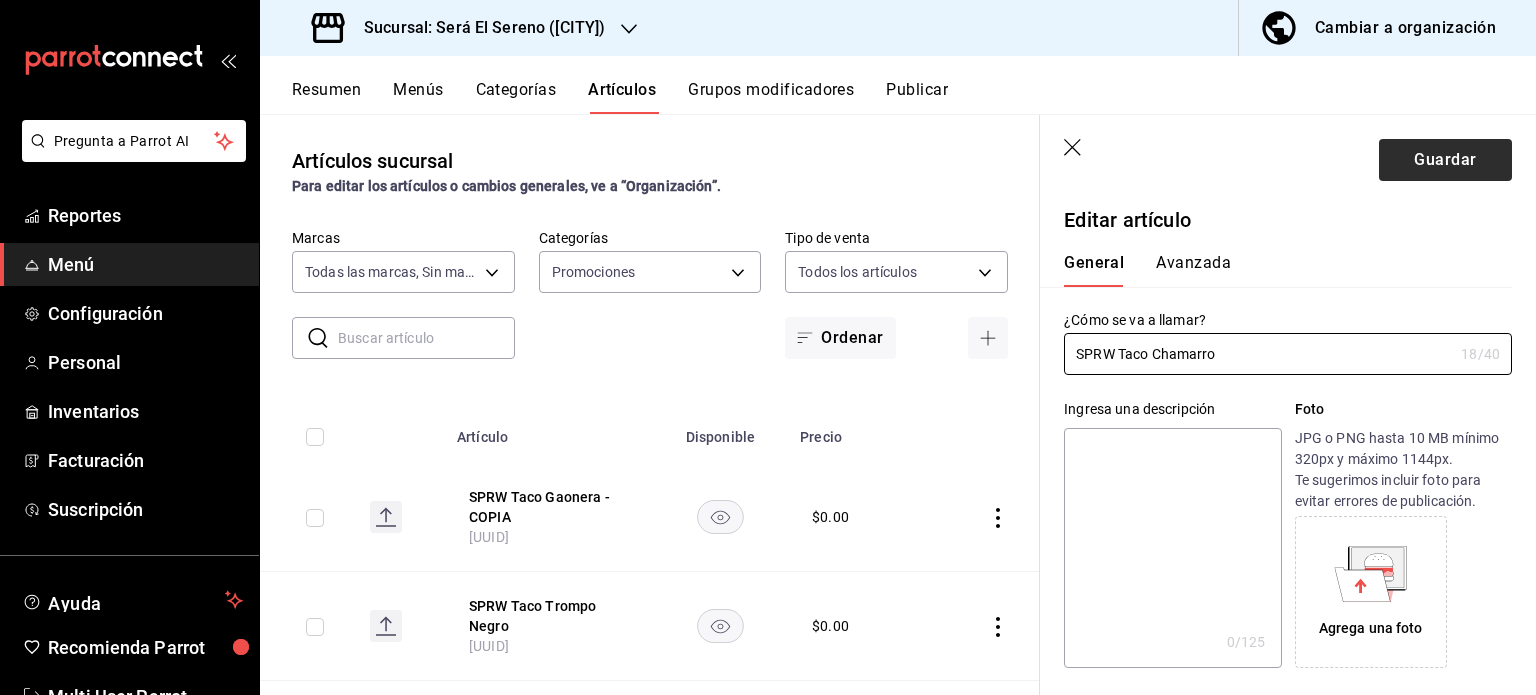 type on "SPRW Taco Chamarro" 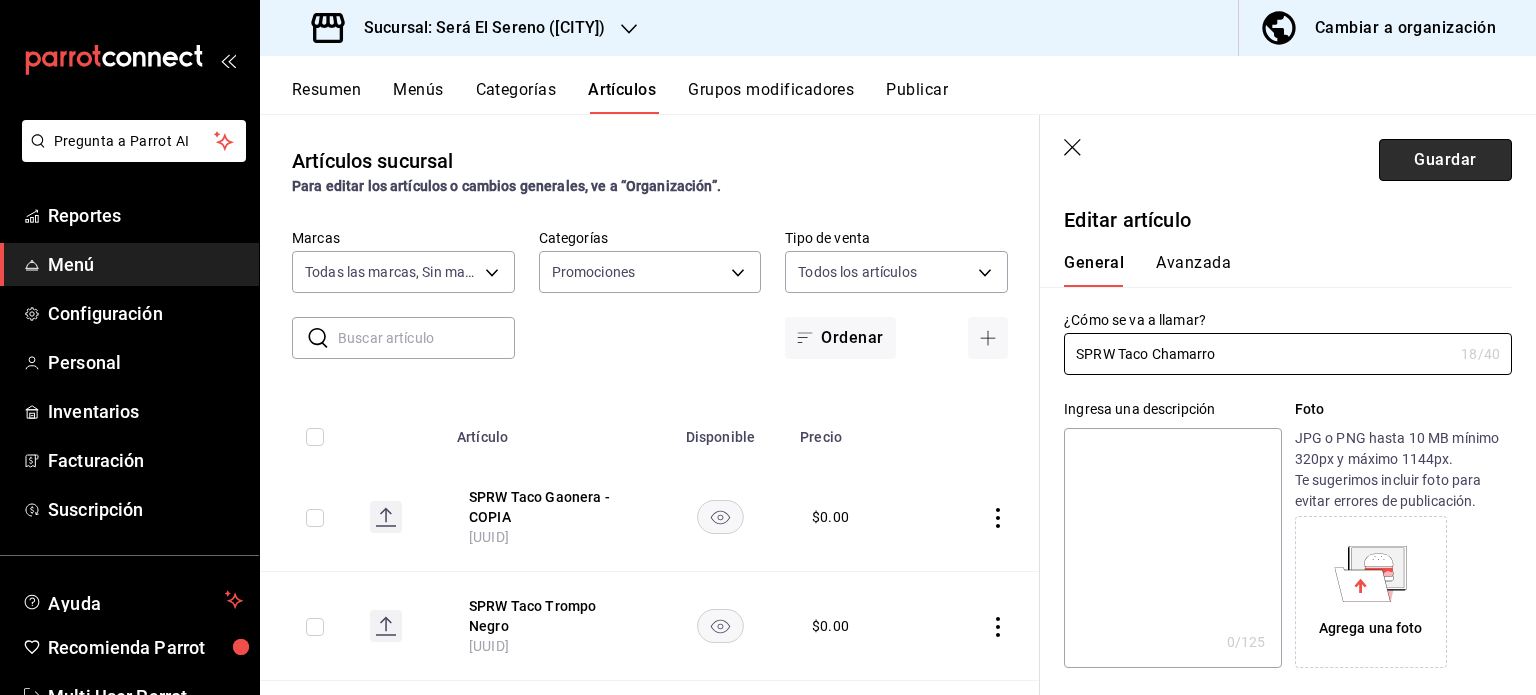 click on "Guardar" at bounding box center (1445, 160) 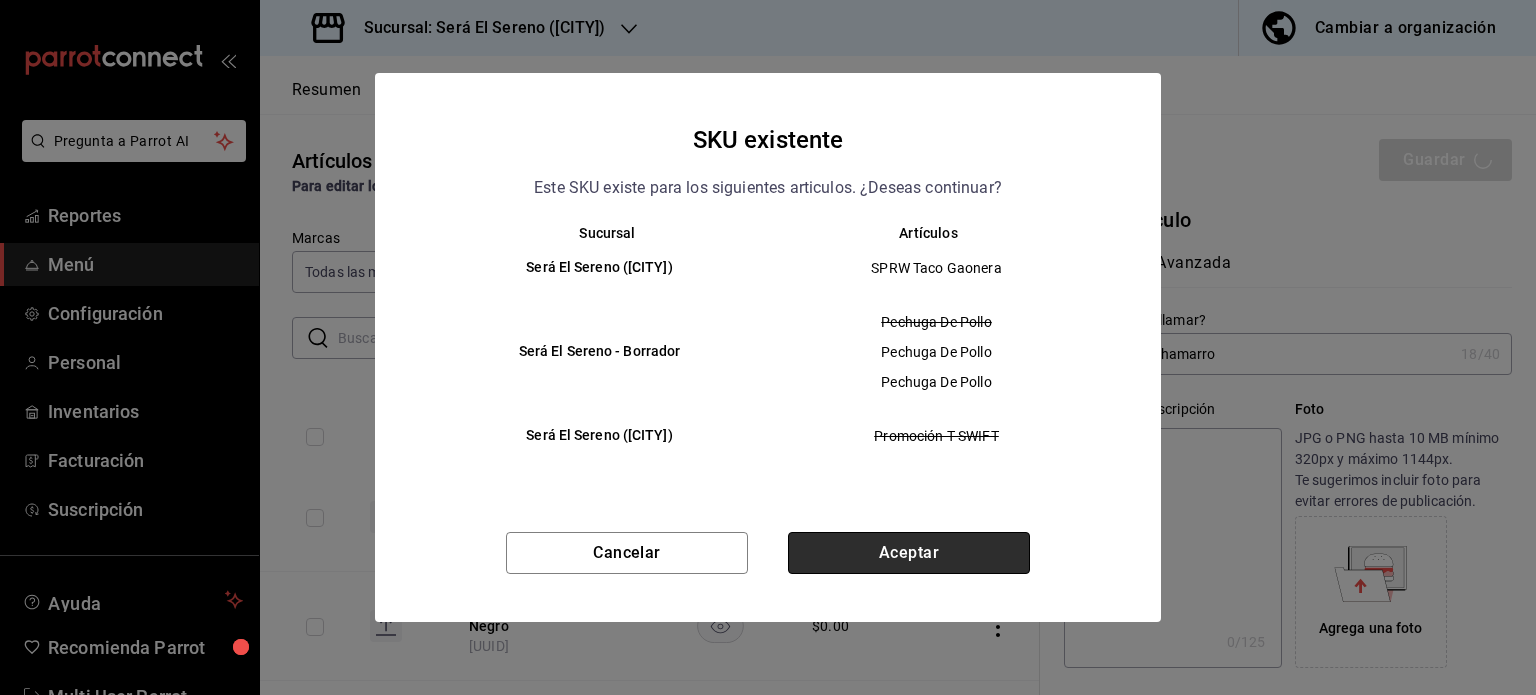 click on "Aceptar" at bounding box center (909, 553) 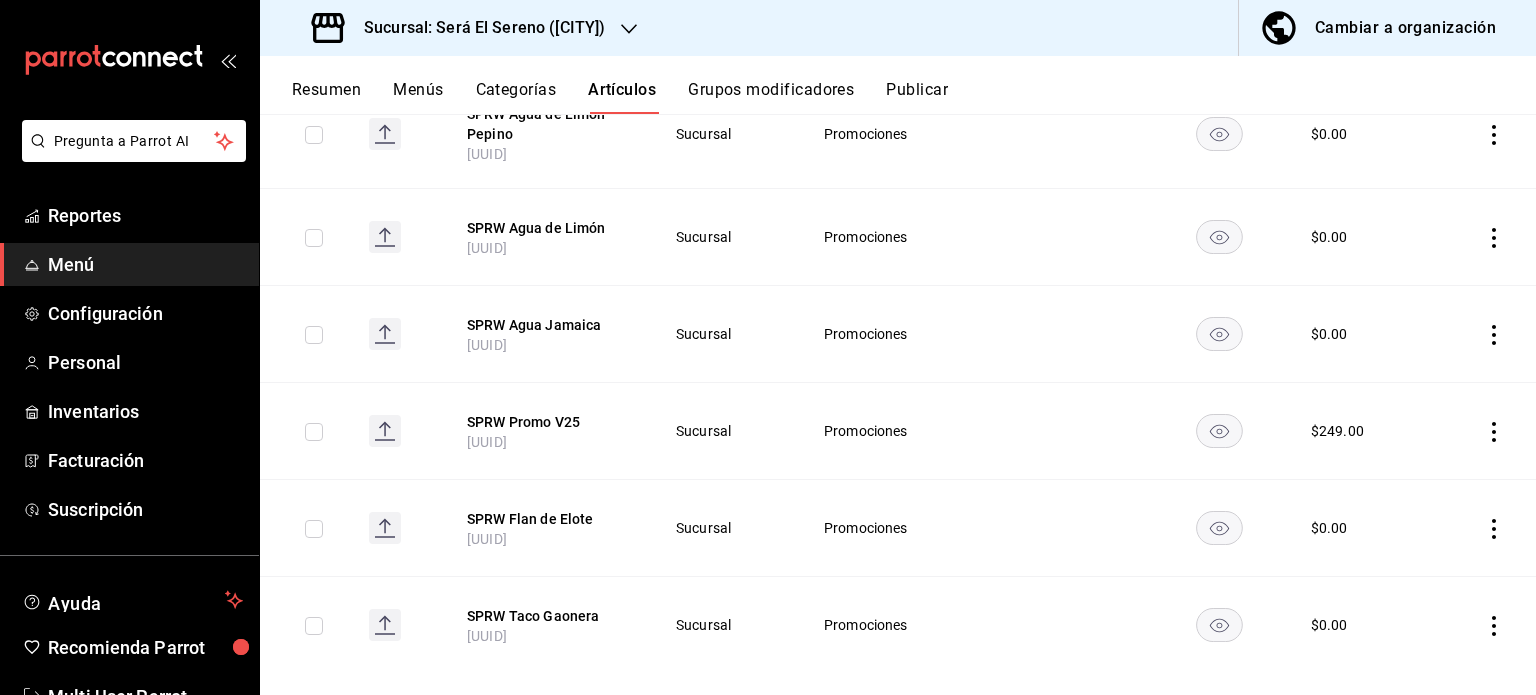 scroll, scrollTop: 644, scrollLeft: 0, axis: vertical 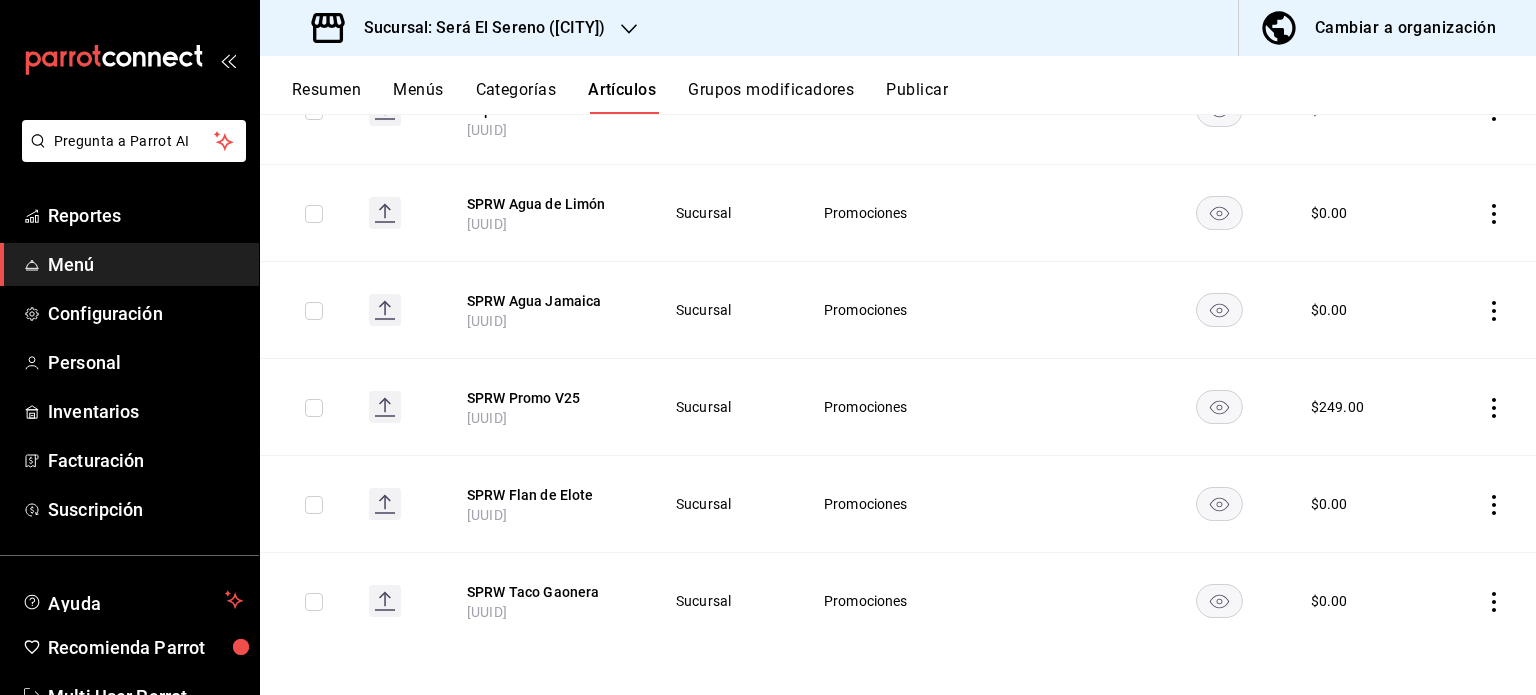 click 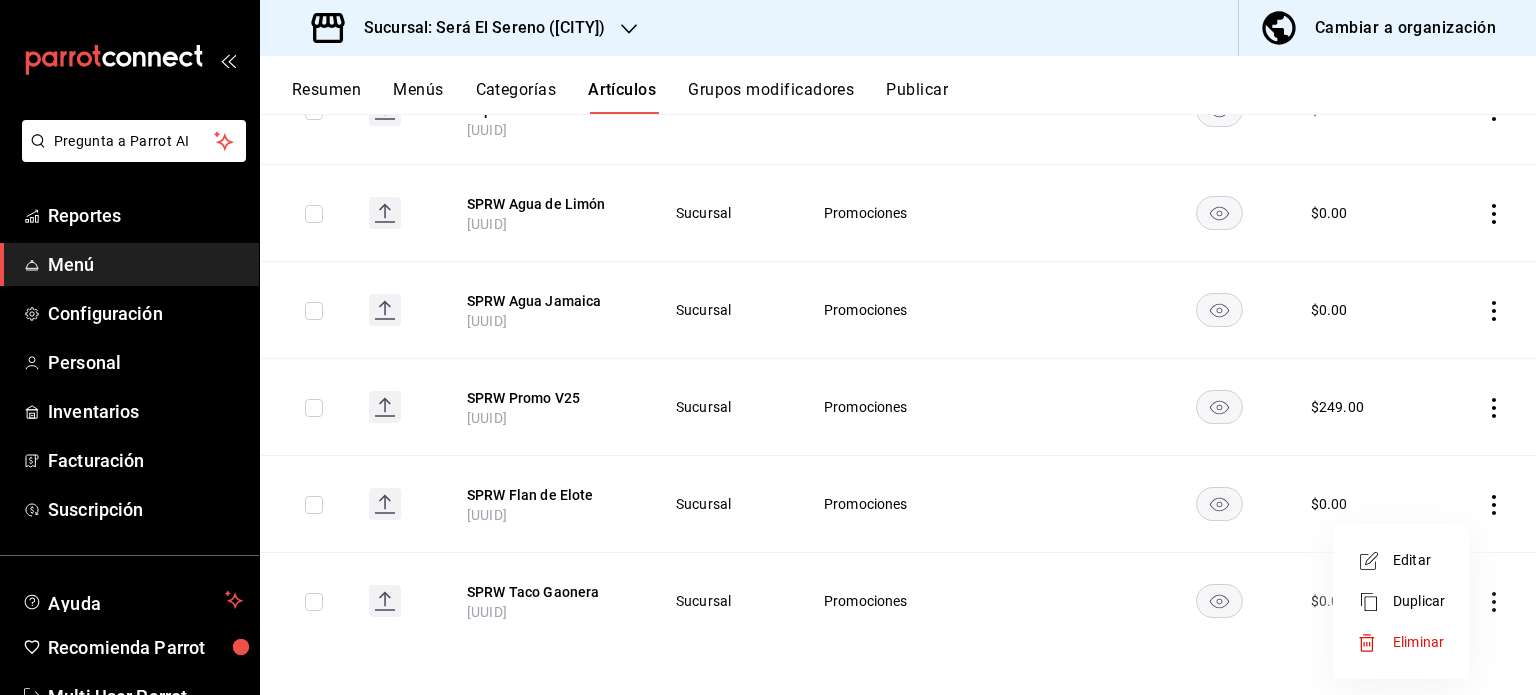 click on "Duplicar" at bounding box center [1419, 601] 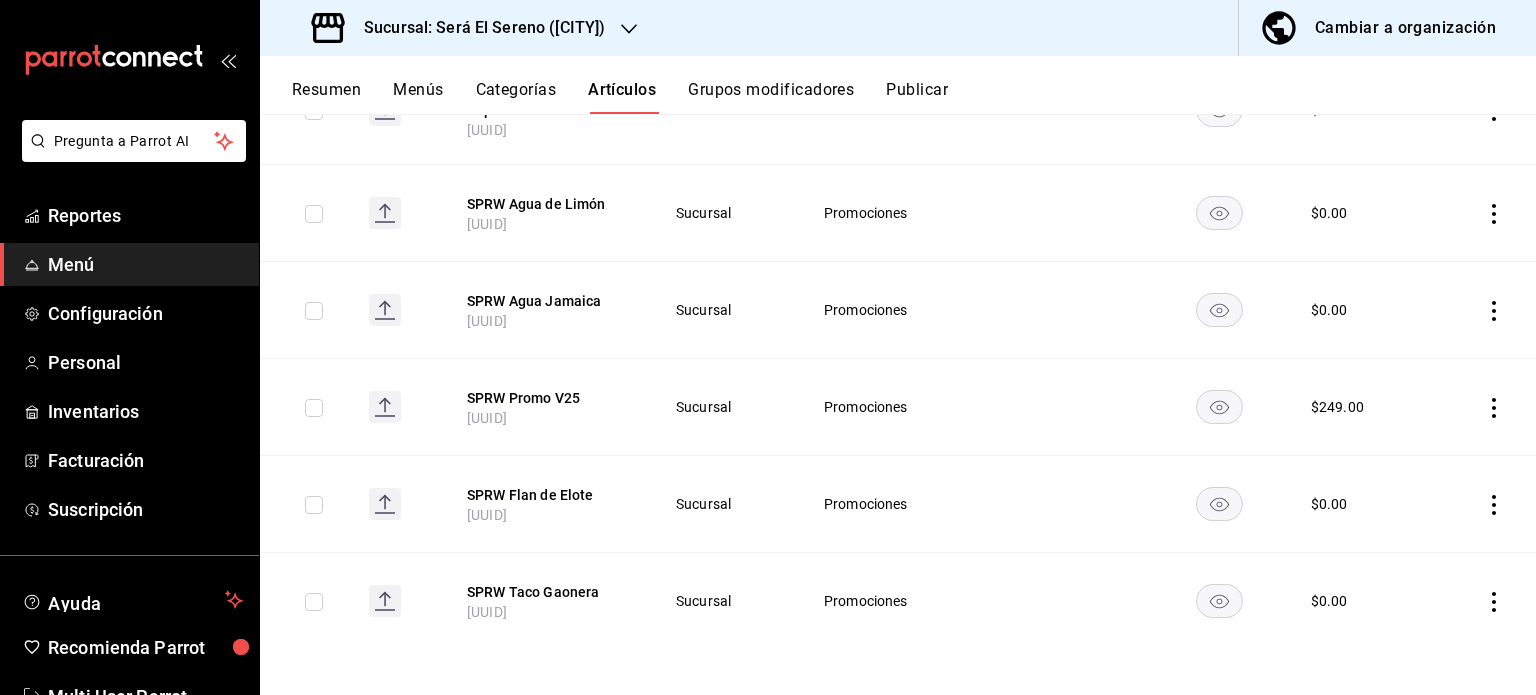 scroll, scrollTop: 0, scrollLeft: 0, axis: both 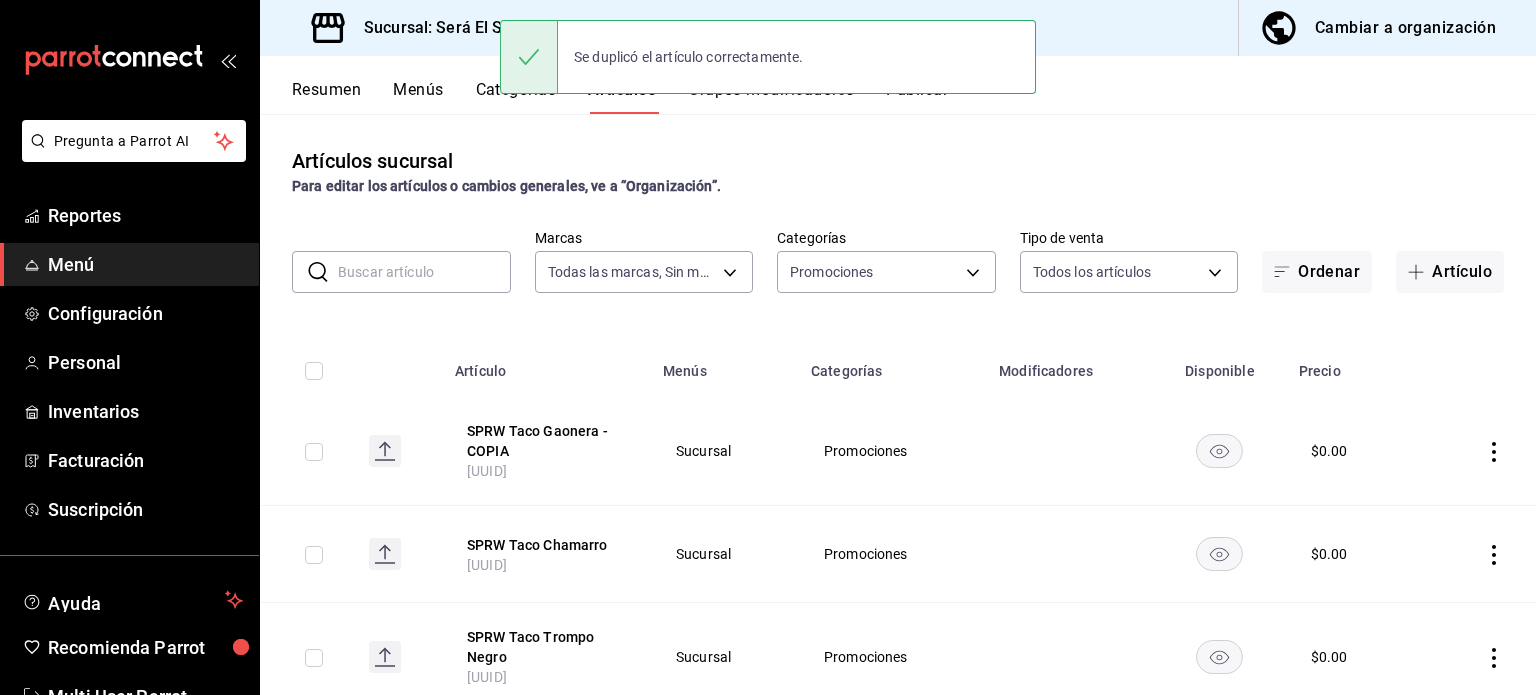 click 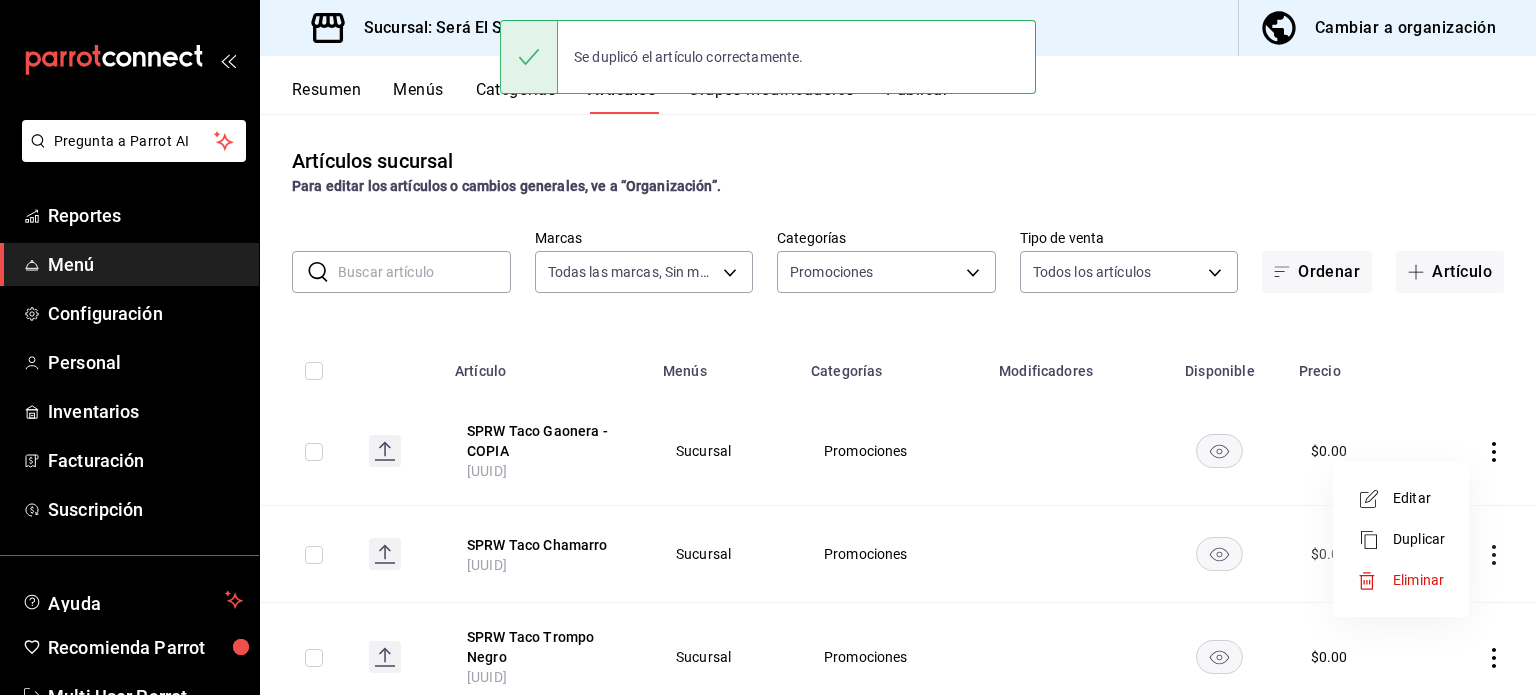 click on "Editar" at bounding box center [1419, 498] 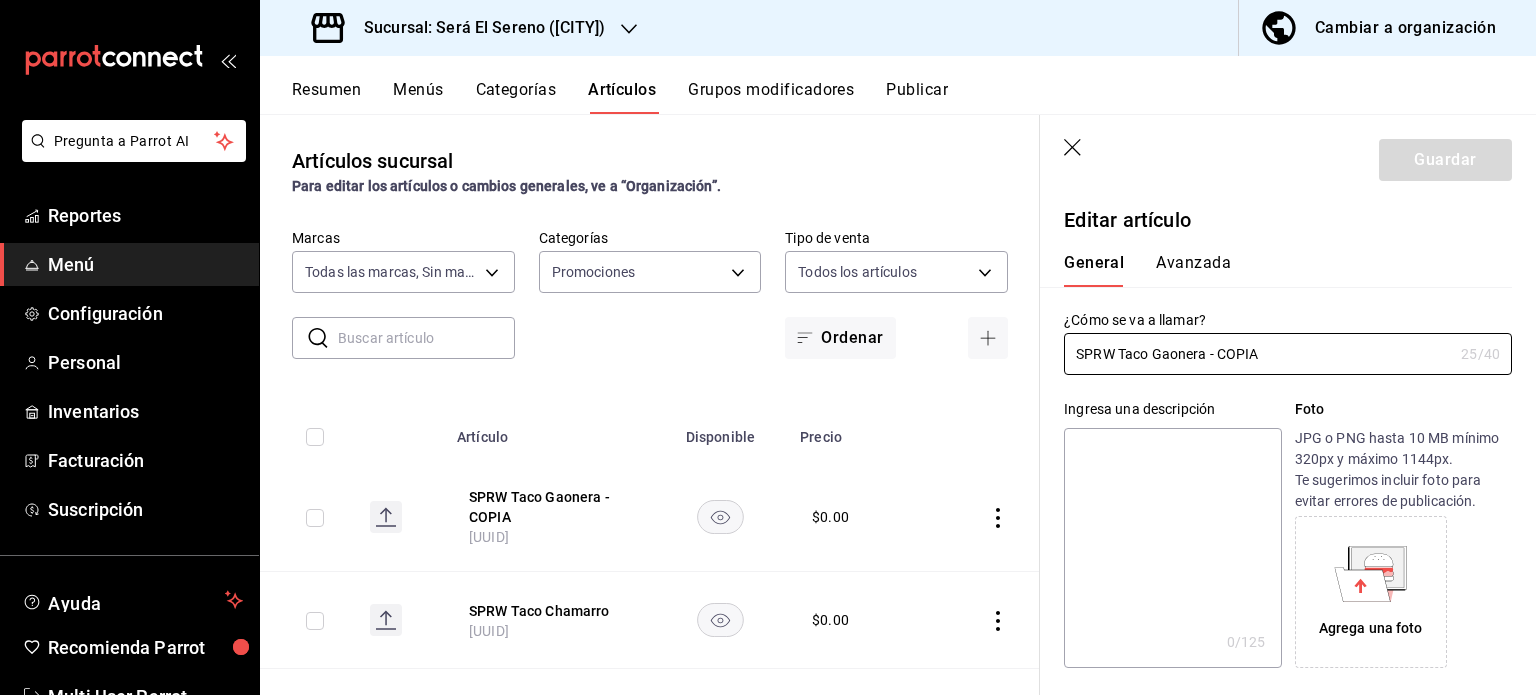 type on "$0.00" 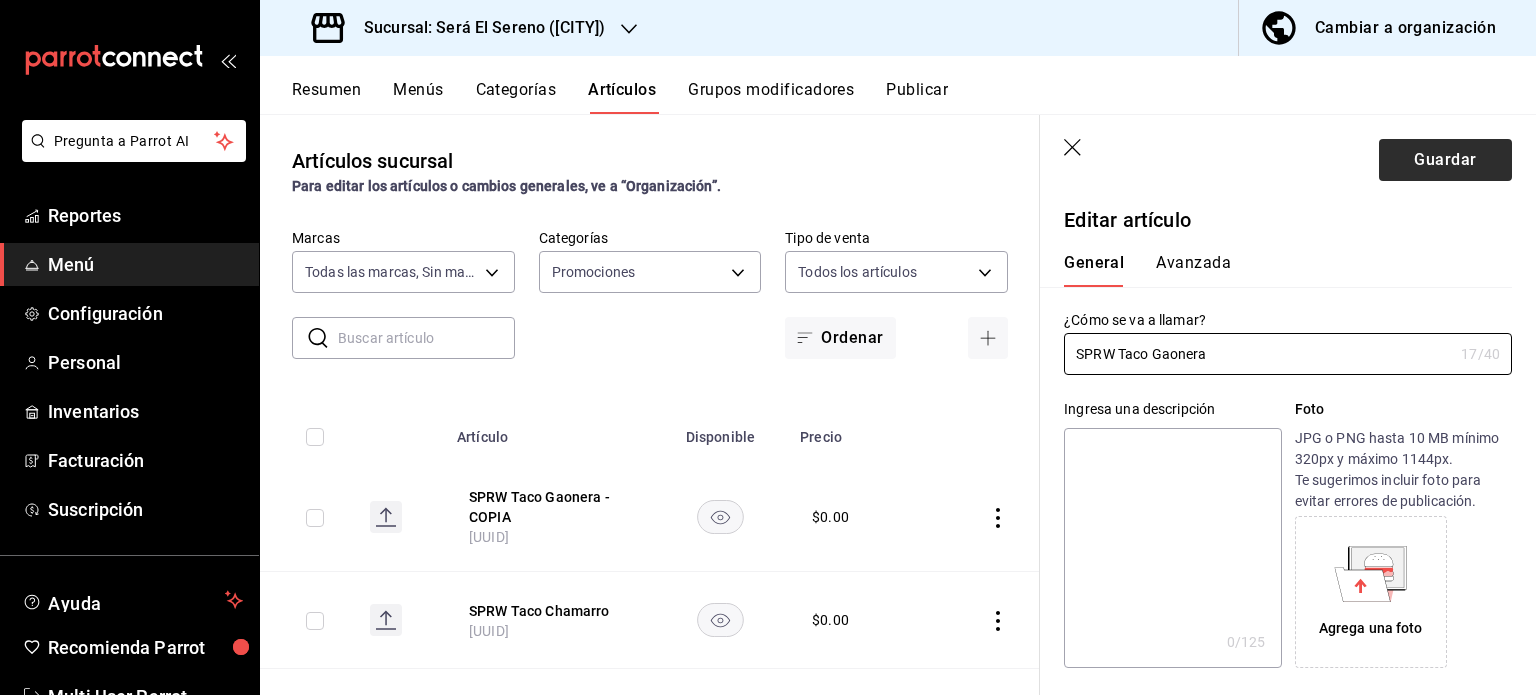 type on "SPRW Taco Gaonera" 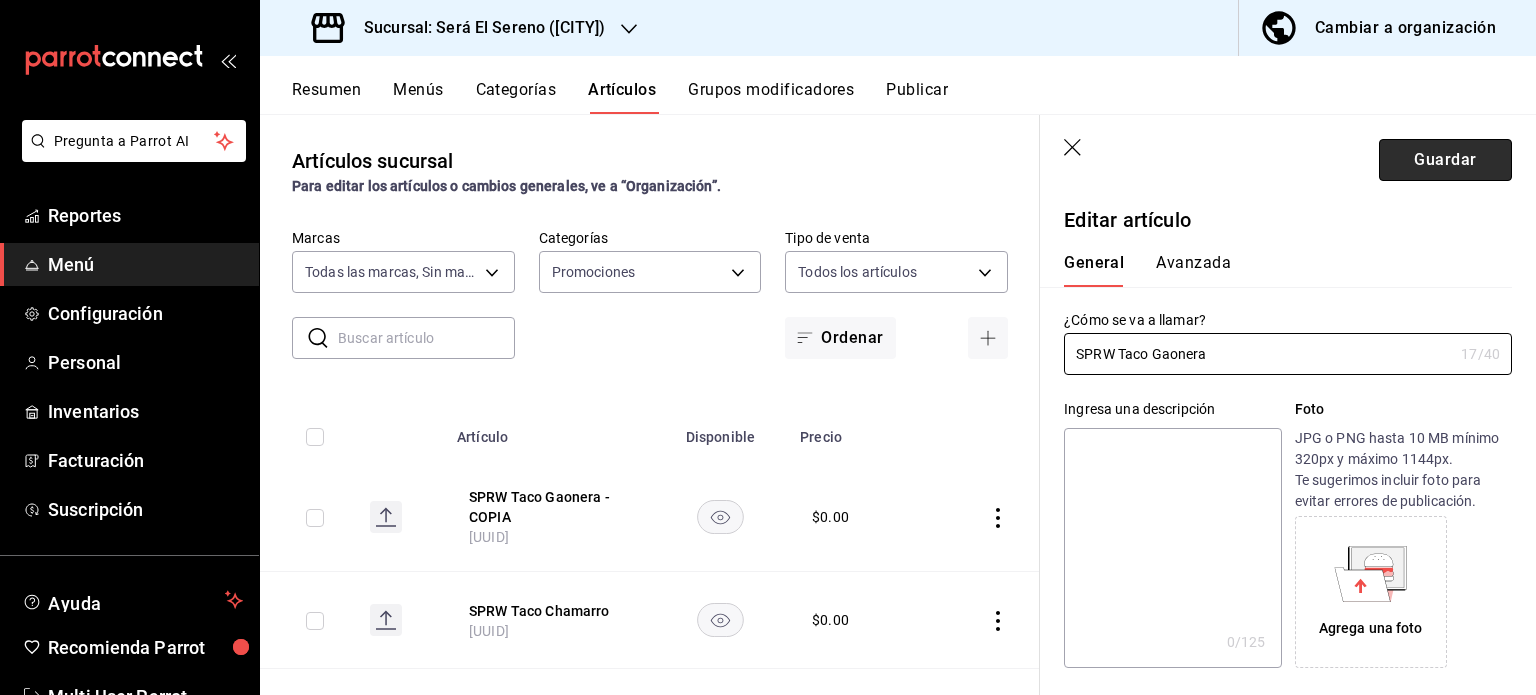 click on "Guardar" at bounding box center [1445, 160] 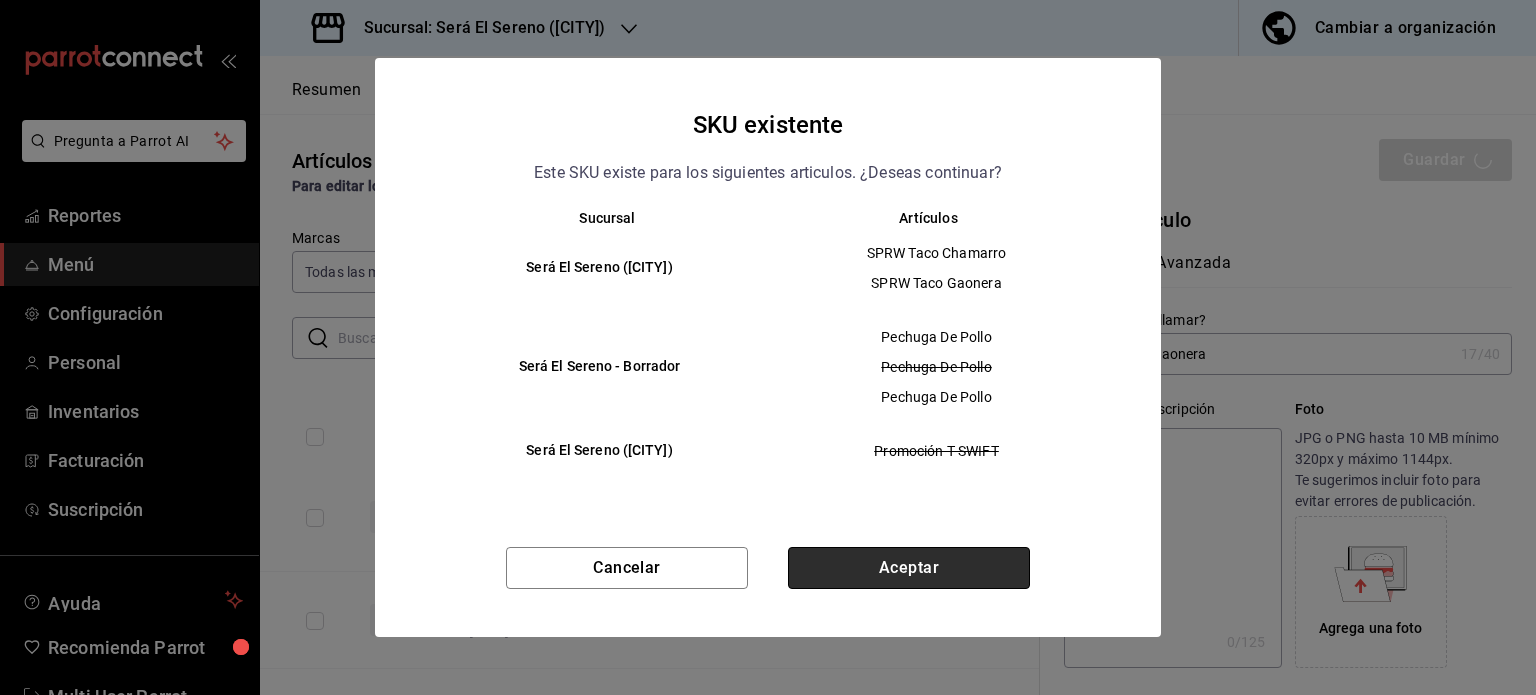 click on "Aceptar" at bounding box center (909, 568) 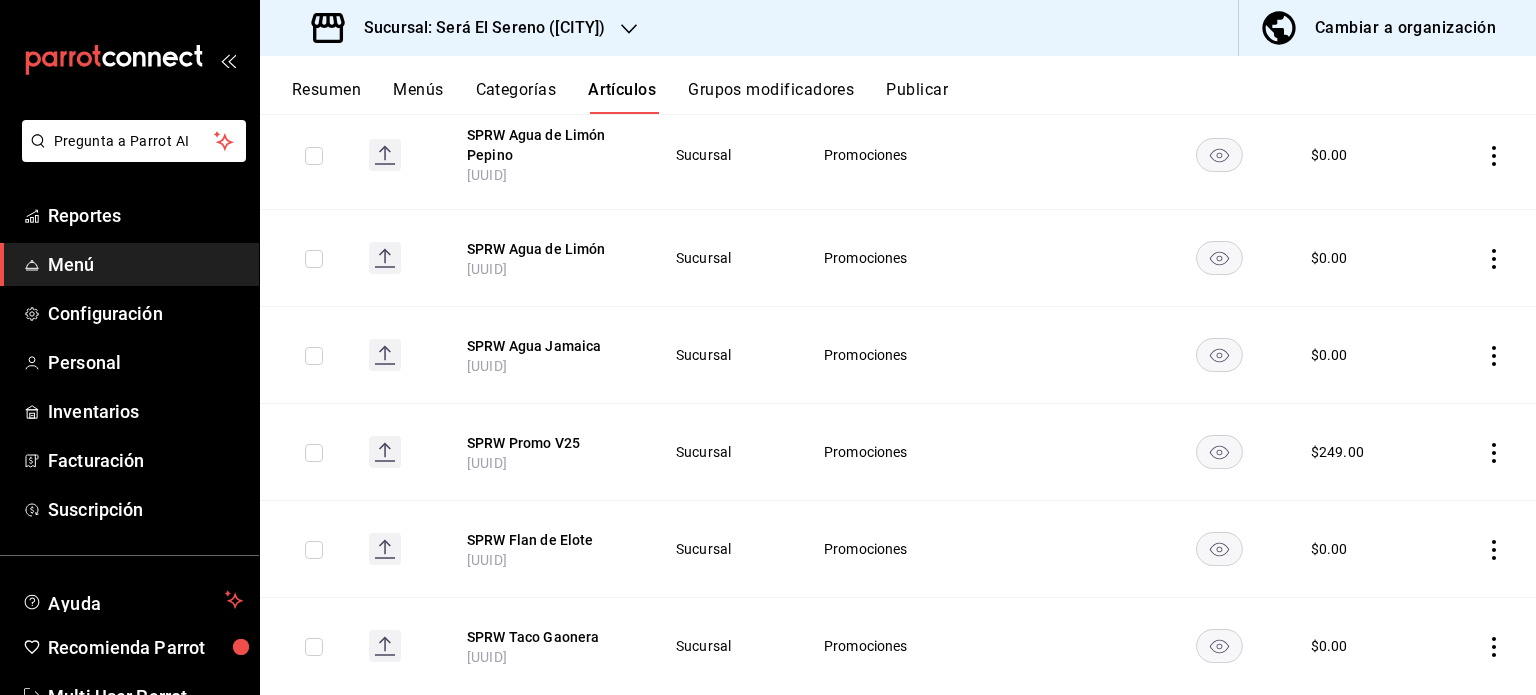 scroll, scrollTop: 741, scrollLeft: 0, axis: vertical 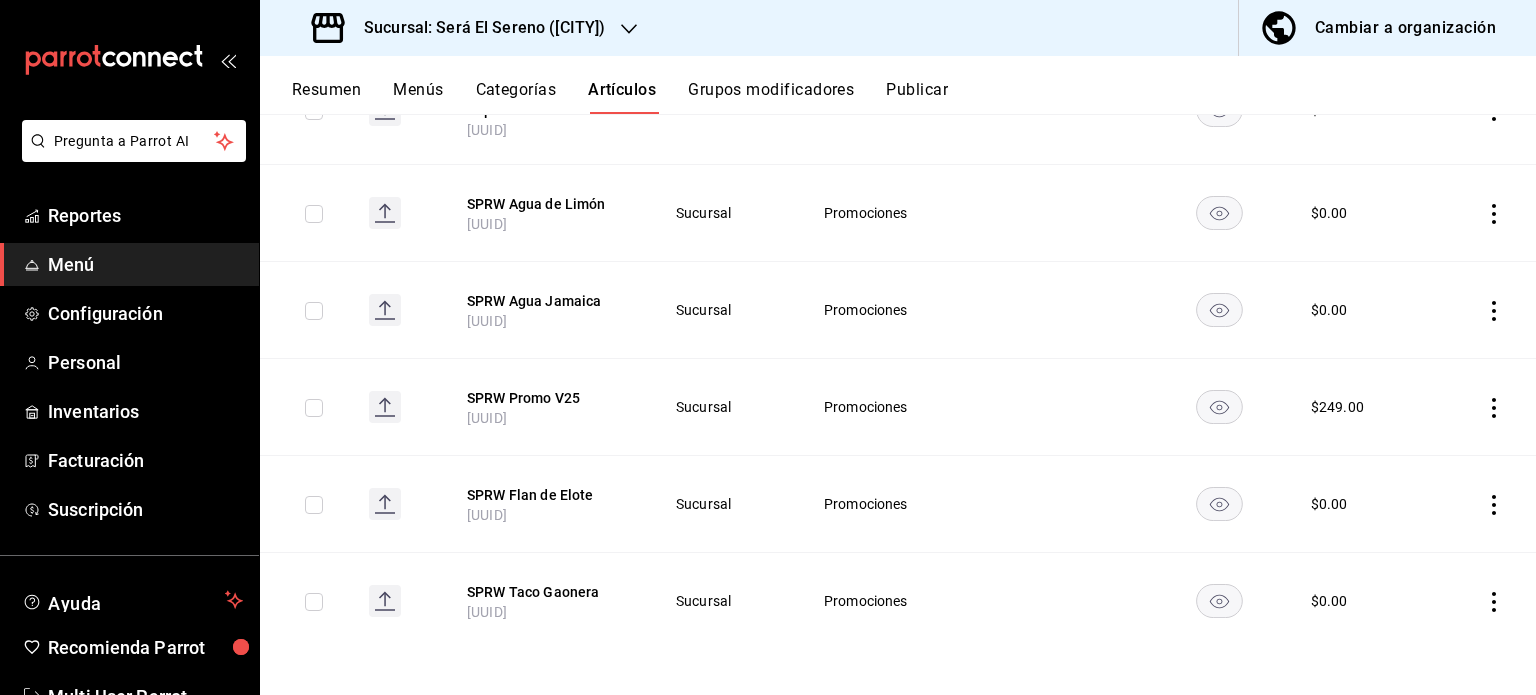 click 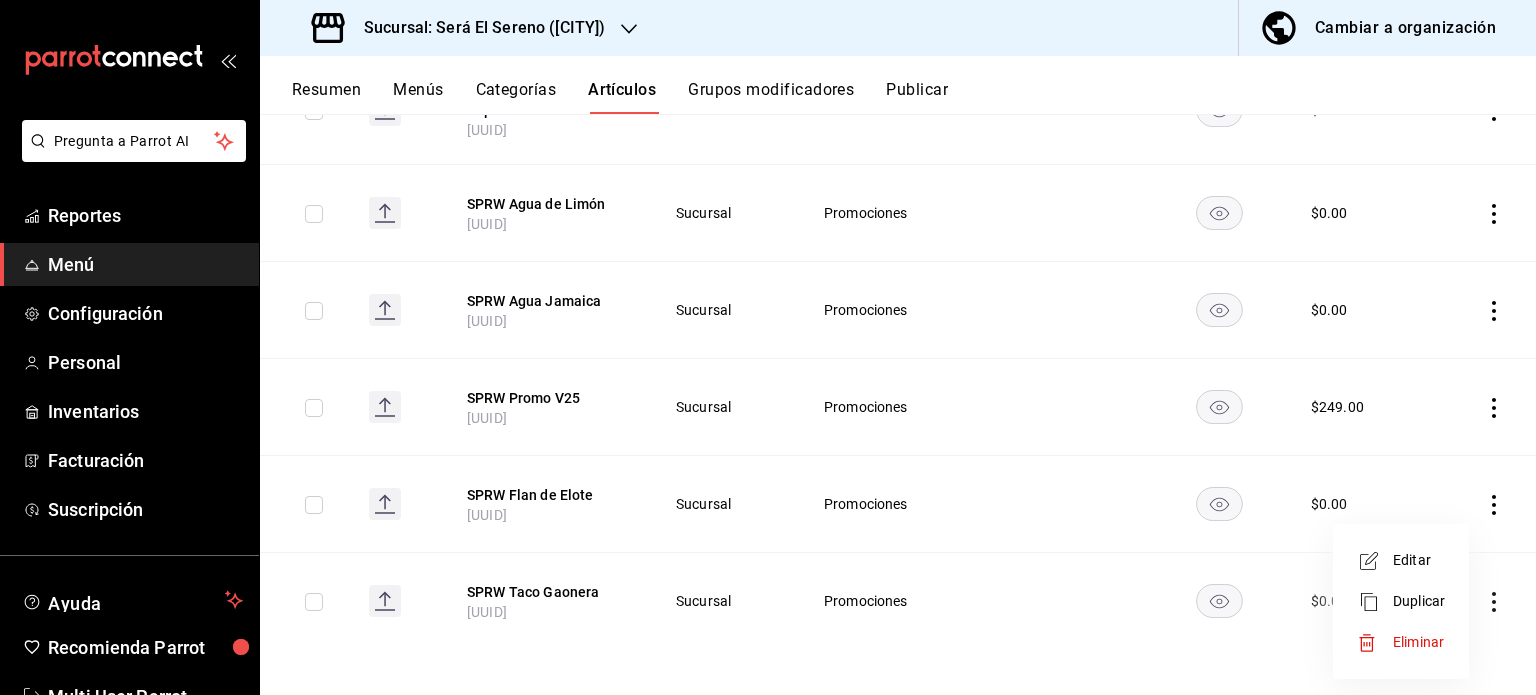 click on "Eliminar" at bounding box center [1418, 642] 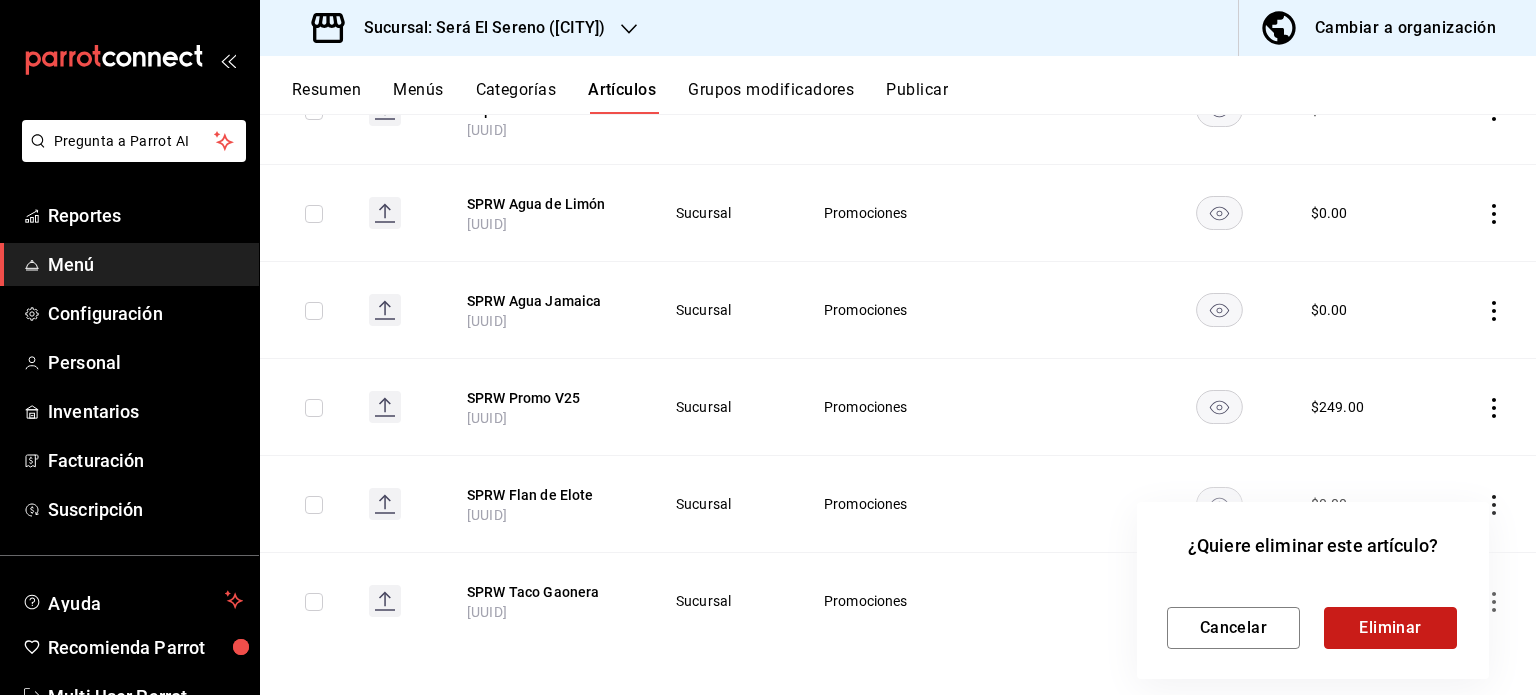 click on "Eliminar" at bounding box center [1390, 628] 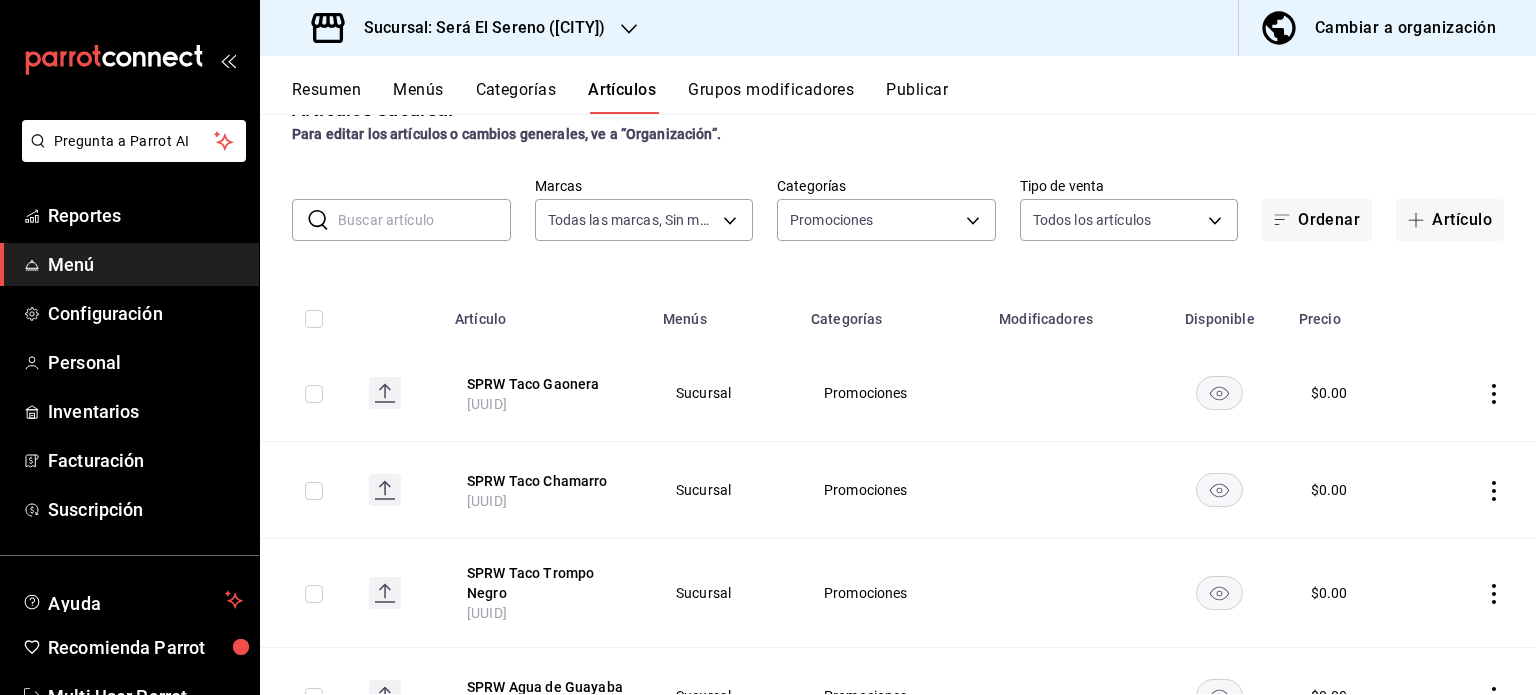 scroll, scrollTop: 0, scrollLeft: 0, axis: both 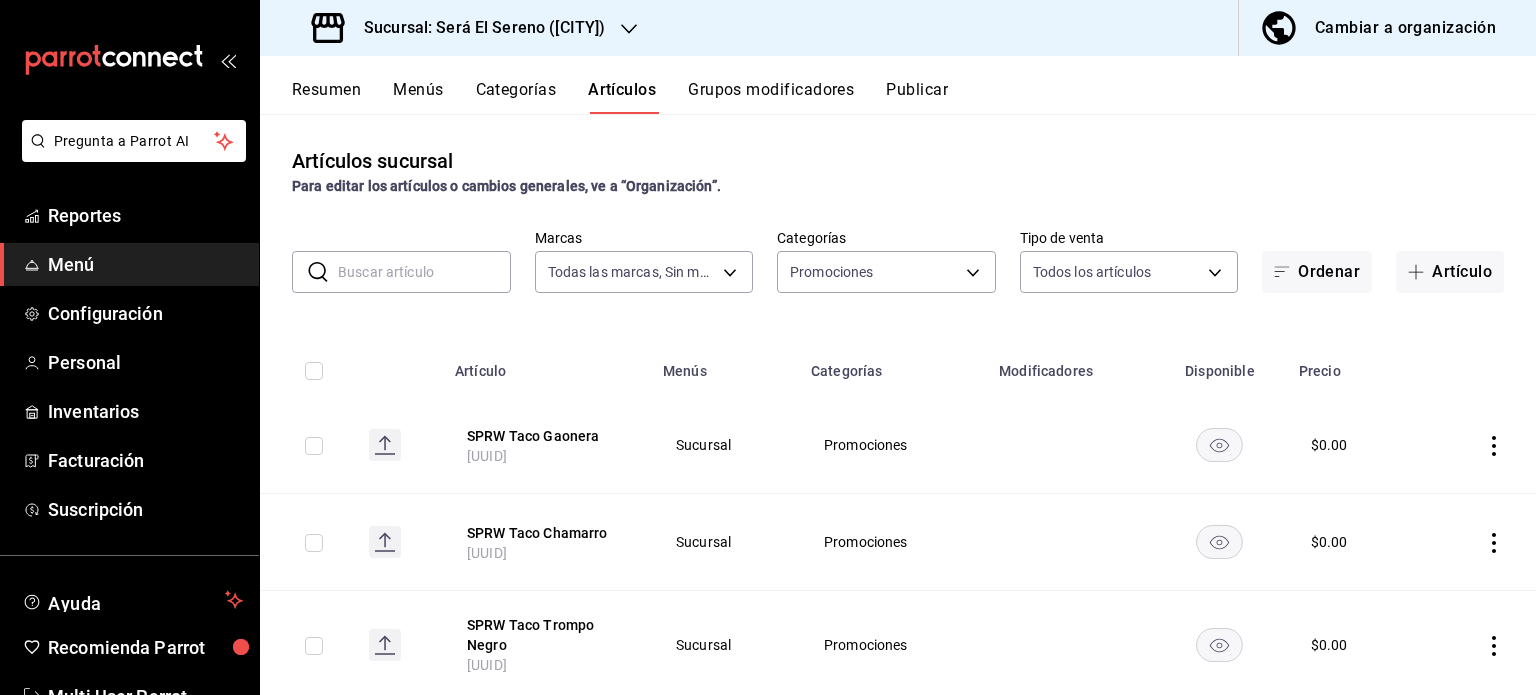 click on "Categorías" at bounding box center (516, 97) 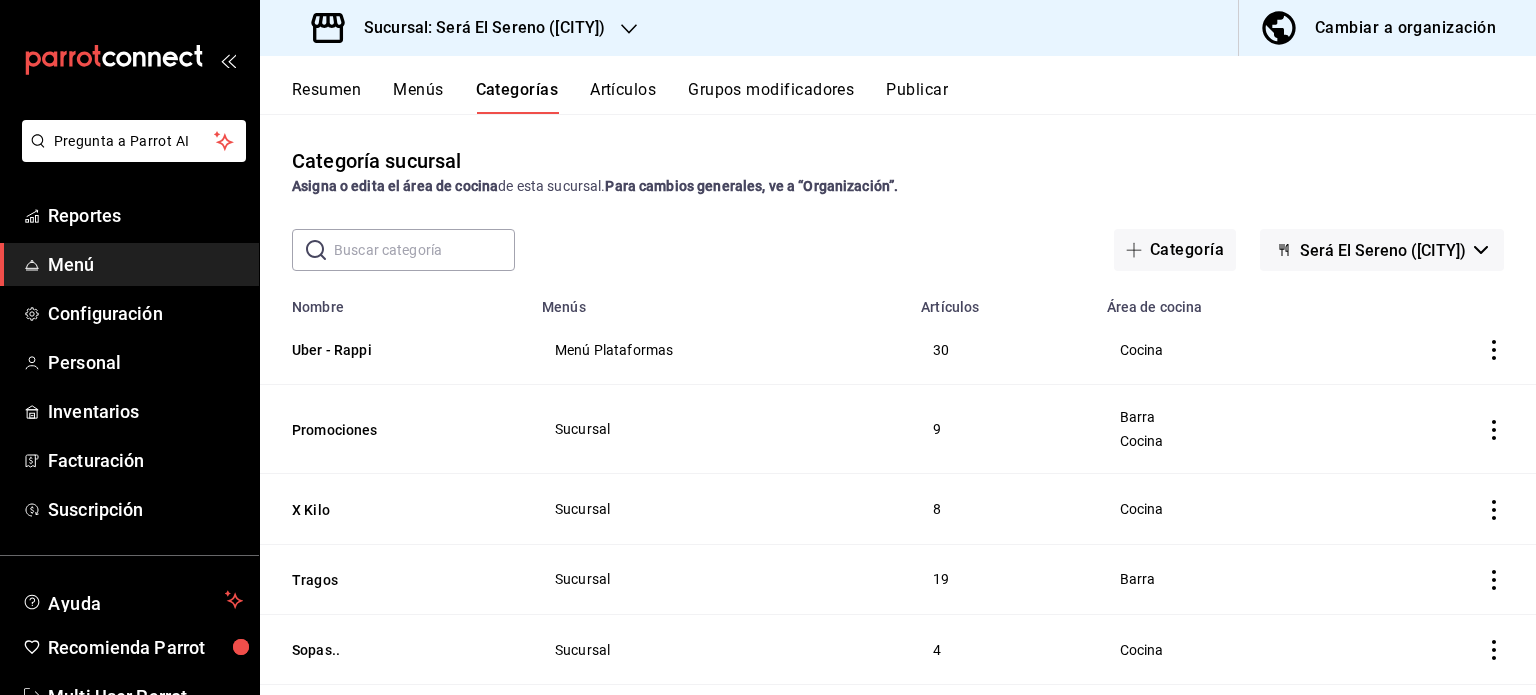 click on "Resumen" at bounding box center [326, 97] 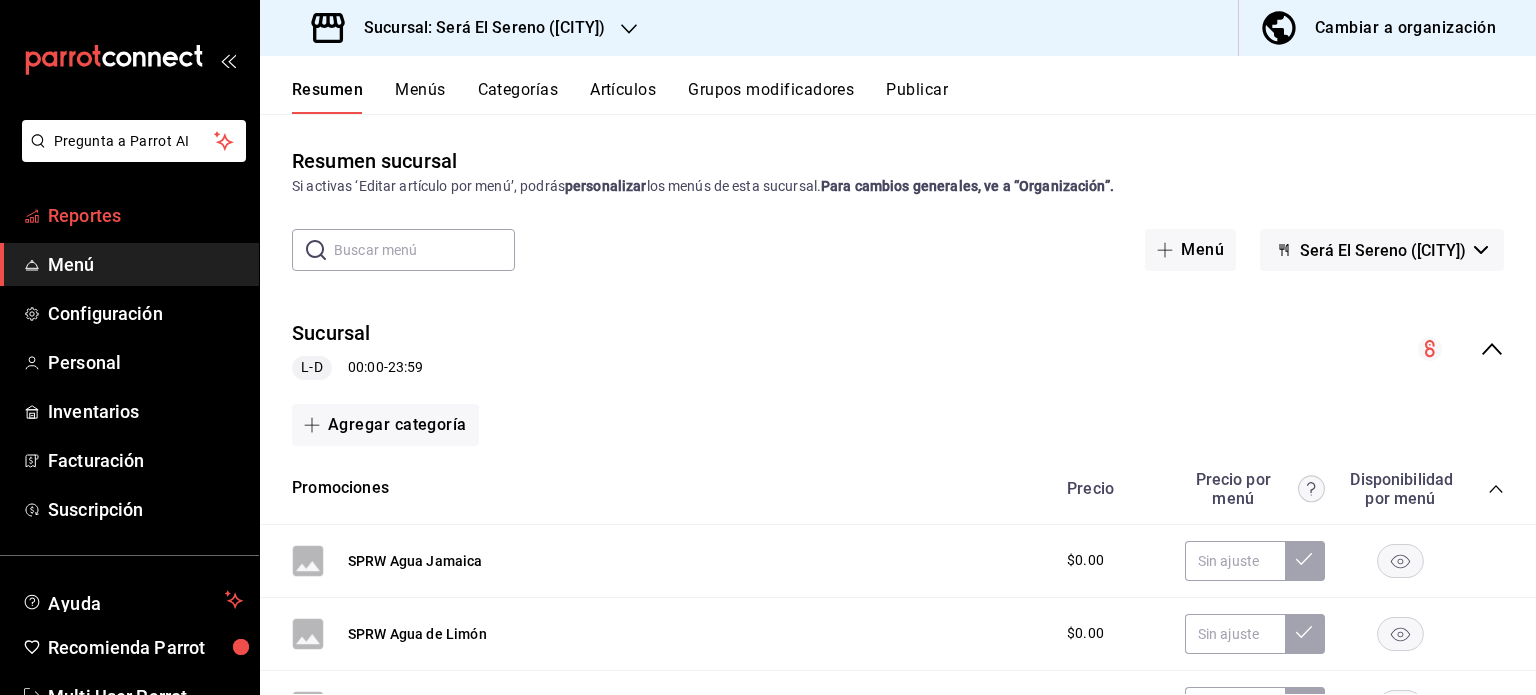 click on "Reportes" at bounding box center (145, 215) 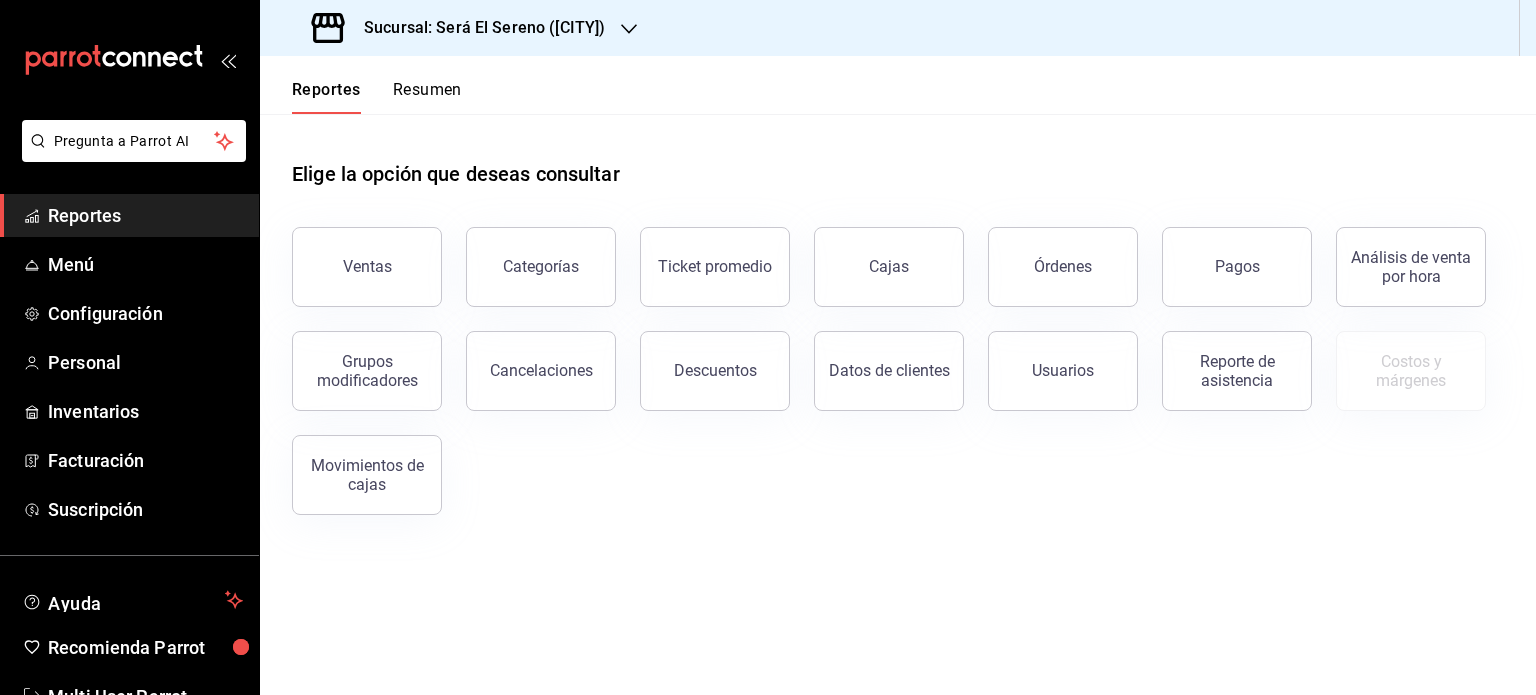 click on "Sucursal: Será El Sereno ([CITY])" at bounding box center [460, 28] 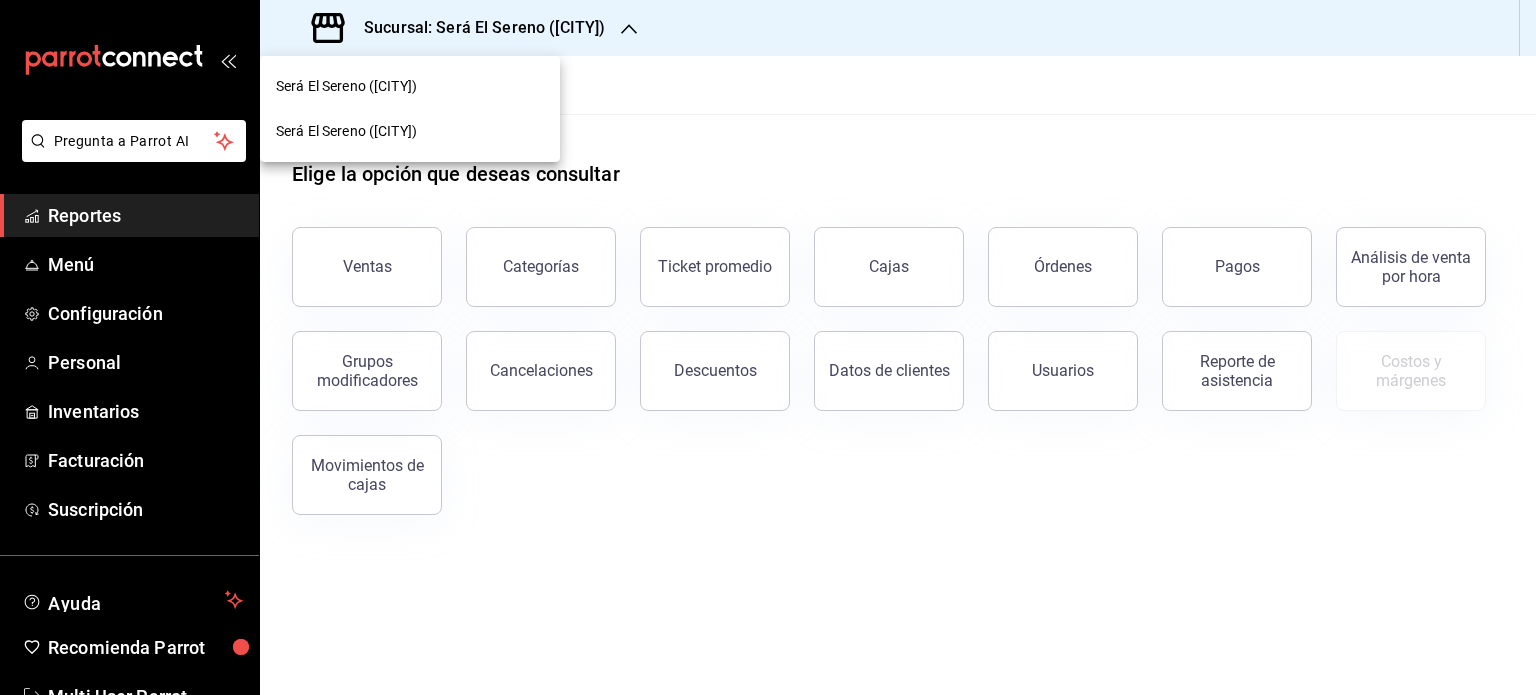 click on "Será El Sereno ([CITY])" at bounding box center [410, 86] 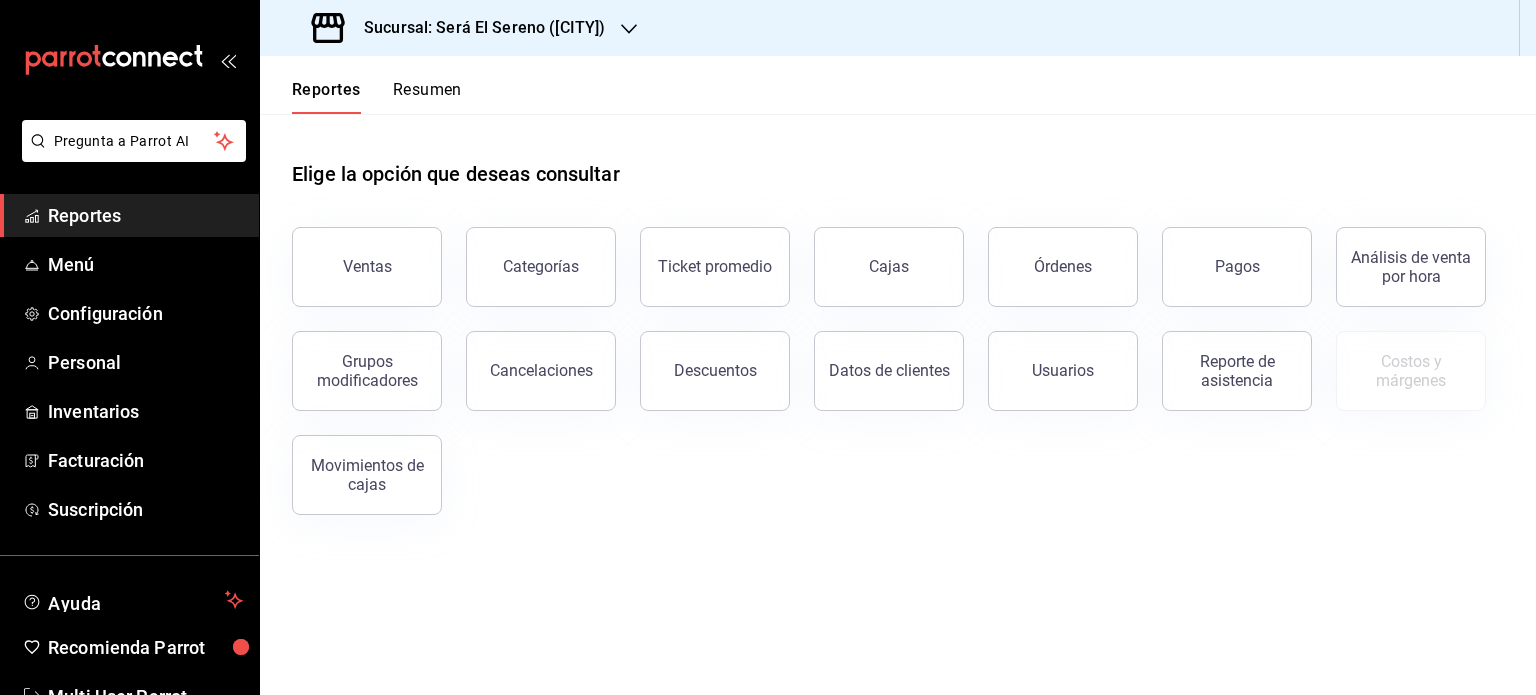 click on "Sucursal: Será El Sereno ([CITY])" at bounding box center (476, 28) 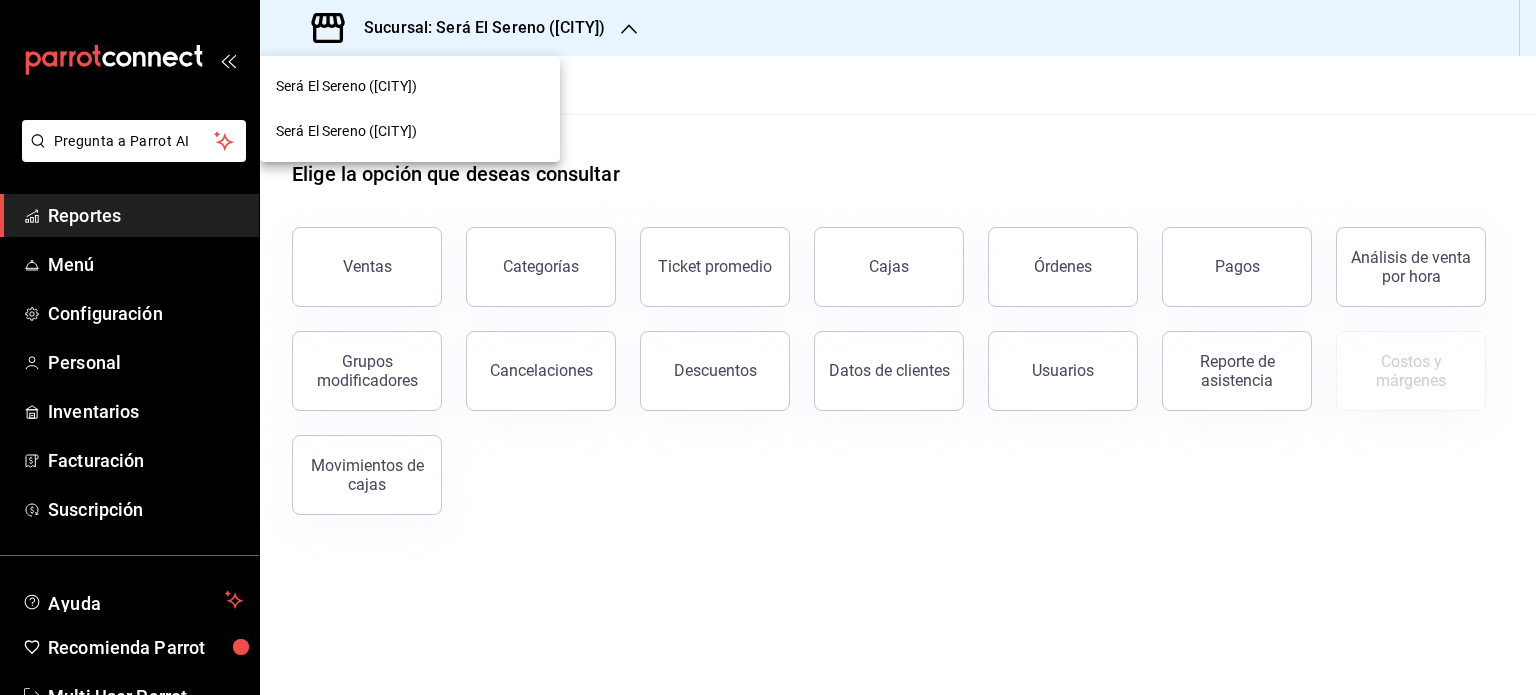 click on "Será El Sereno ([CITY])" at bounding box center (410, 131) 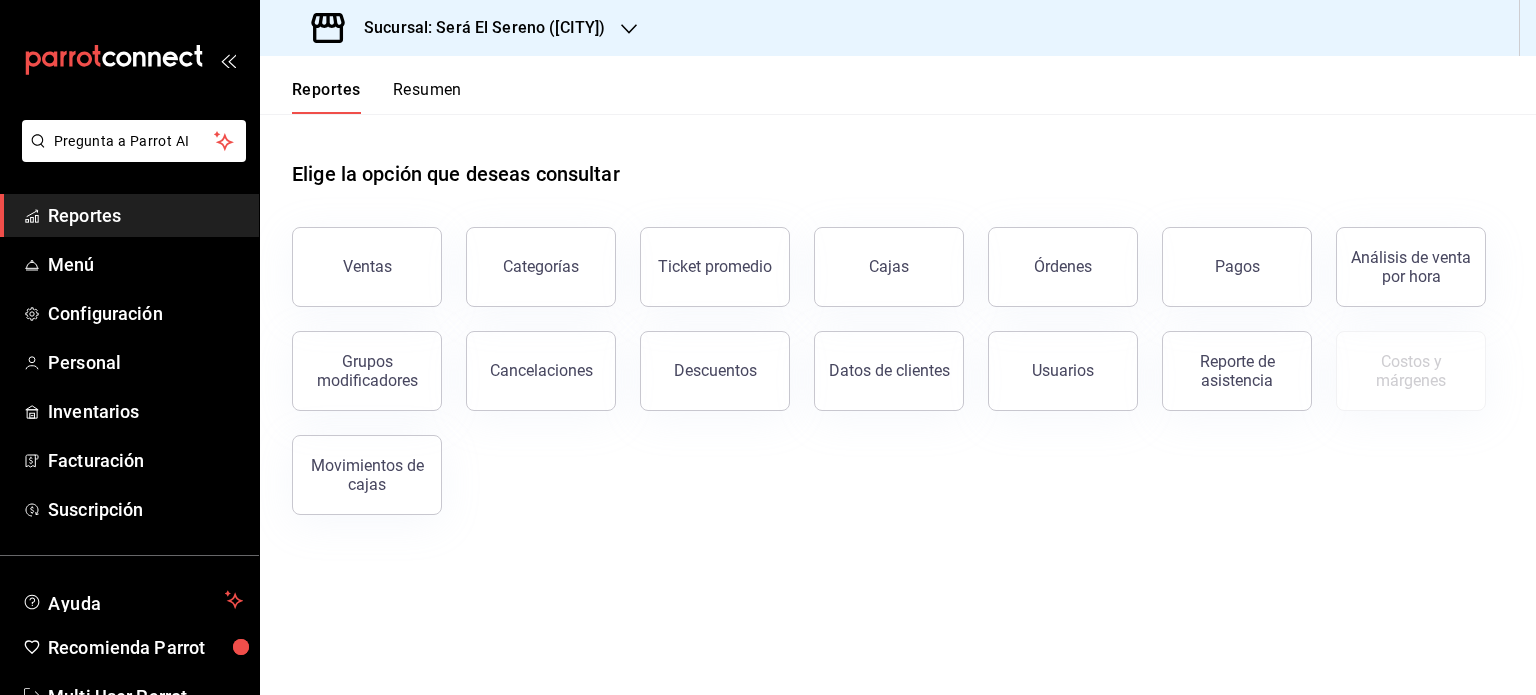 click on "Sucursal: Será El Sereno ([CITY])" at bounding box center (476, 28) 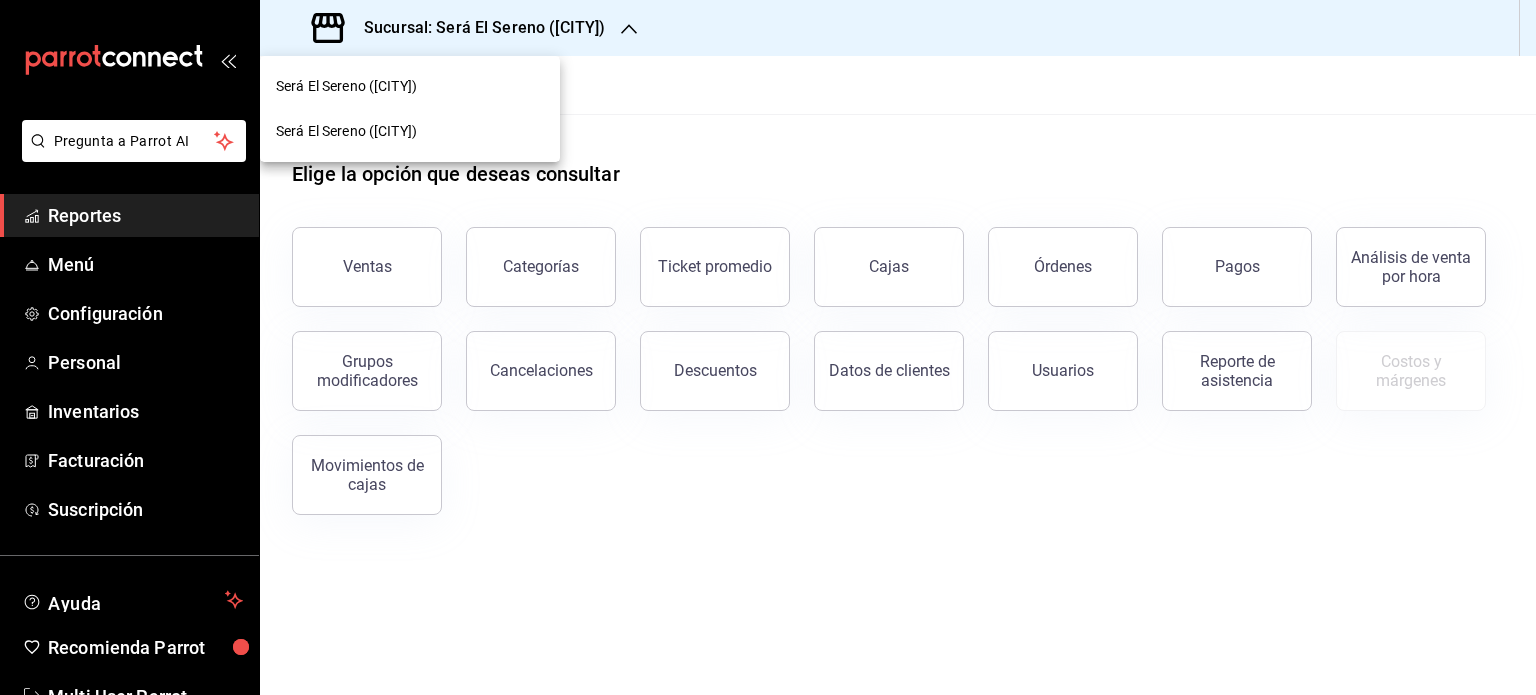 click on "Será El Sereno ([CITY])" at bounding box center [346, 86] 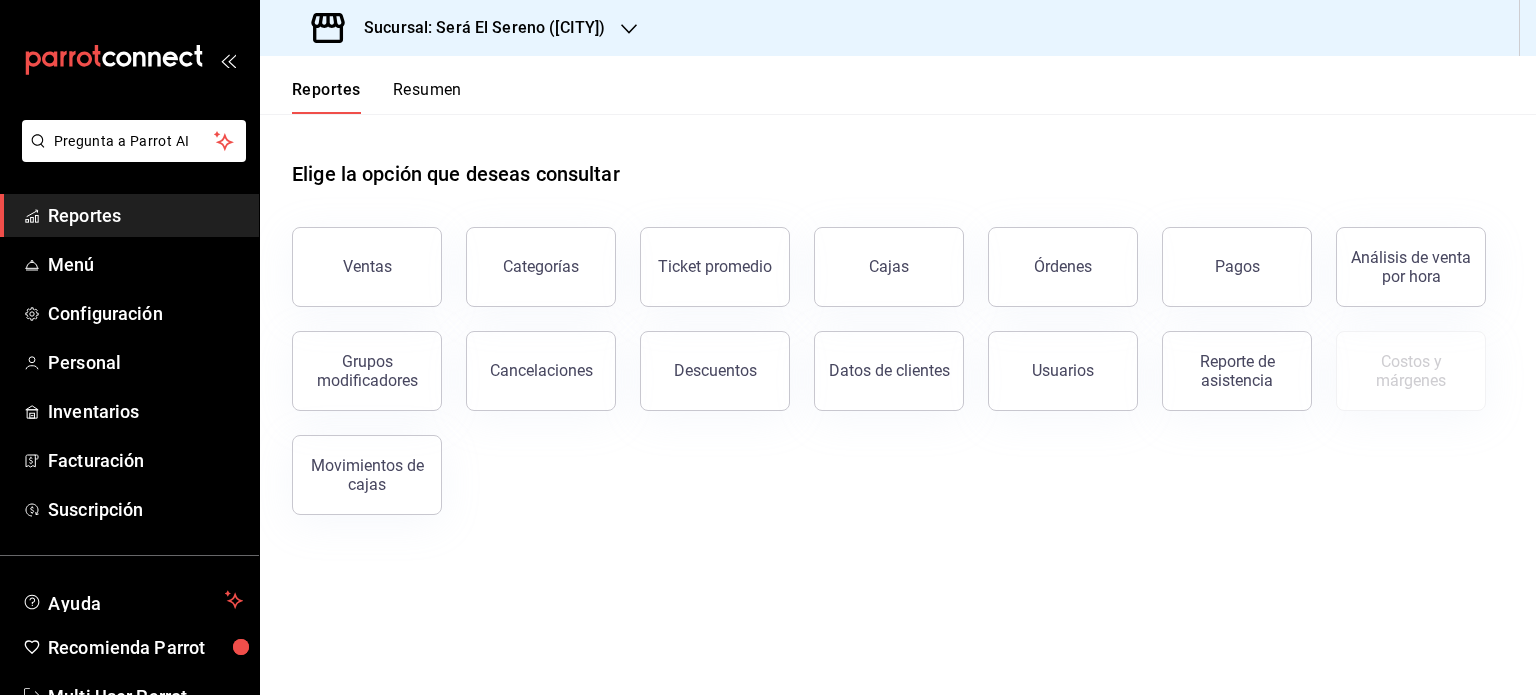 click on "Reportes" at bounding box center [145, 215] 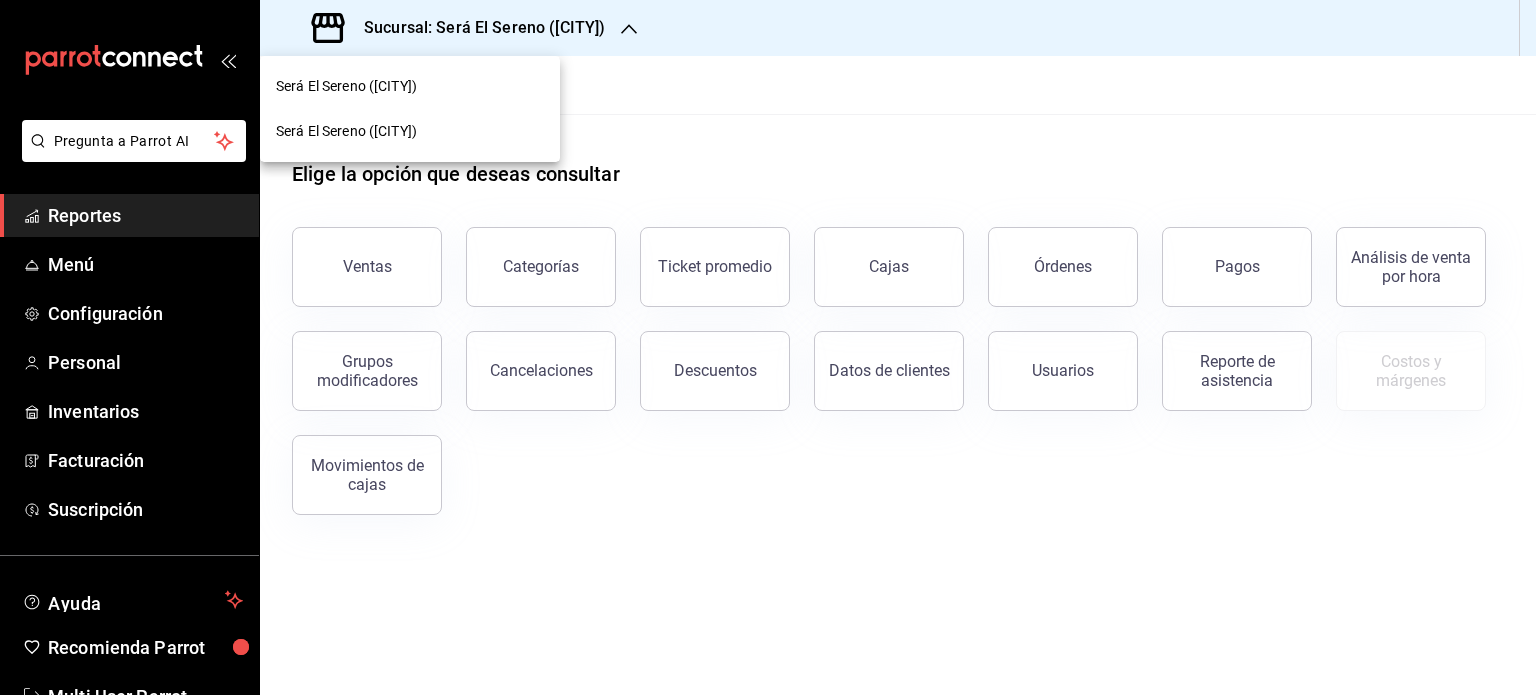 click on "Será El Sereno ([CITY])" at bounding box center (346, 131) 